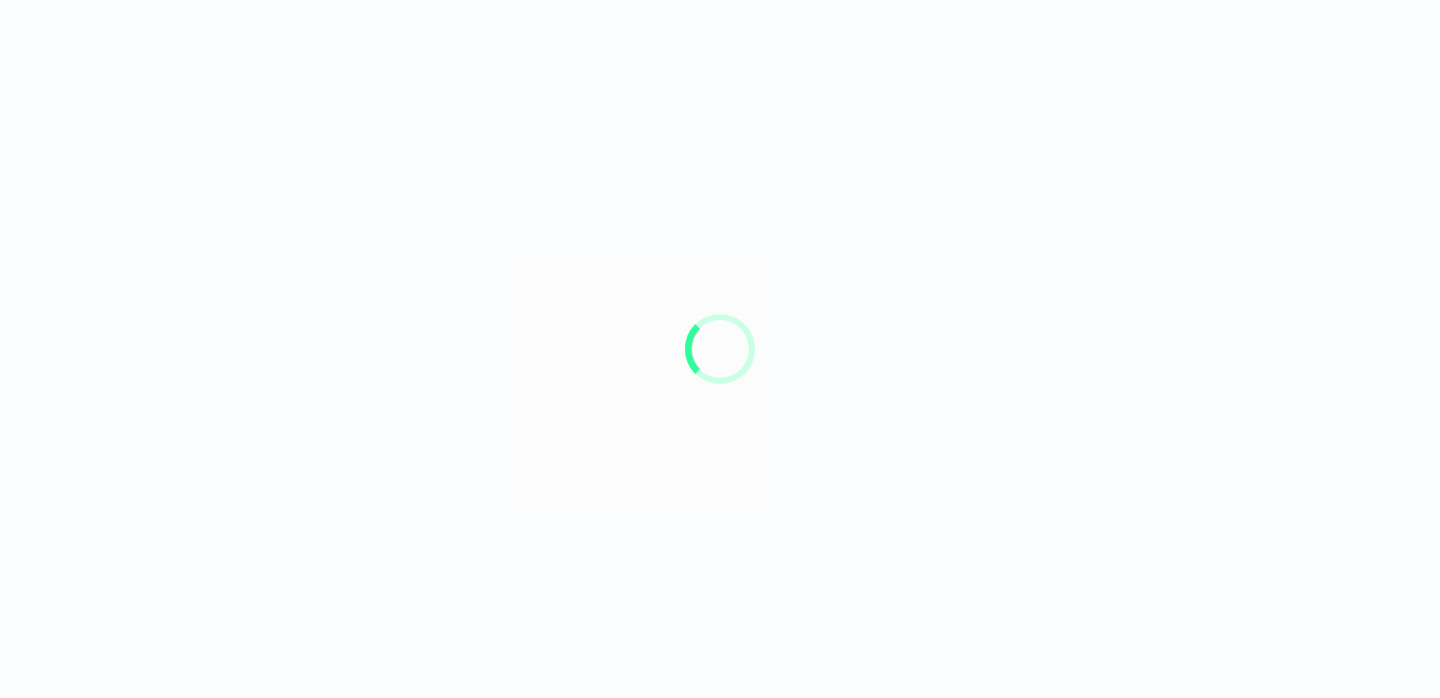 scroll, scrollTop: 0, scrollLeft: 0, axis: both 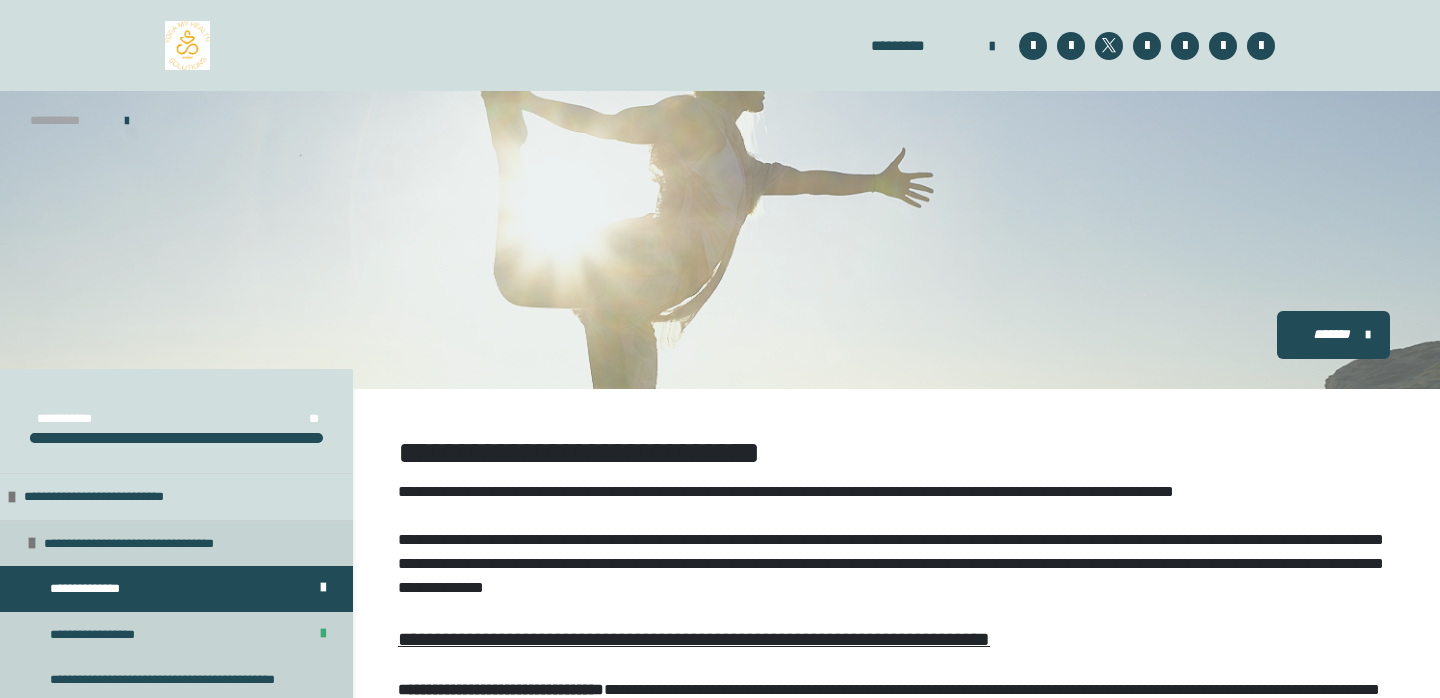 click on "**********" at bounding box center [67, 121] 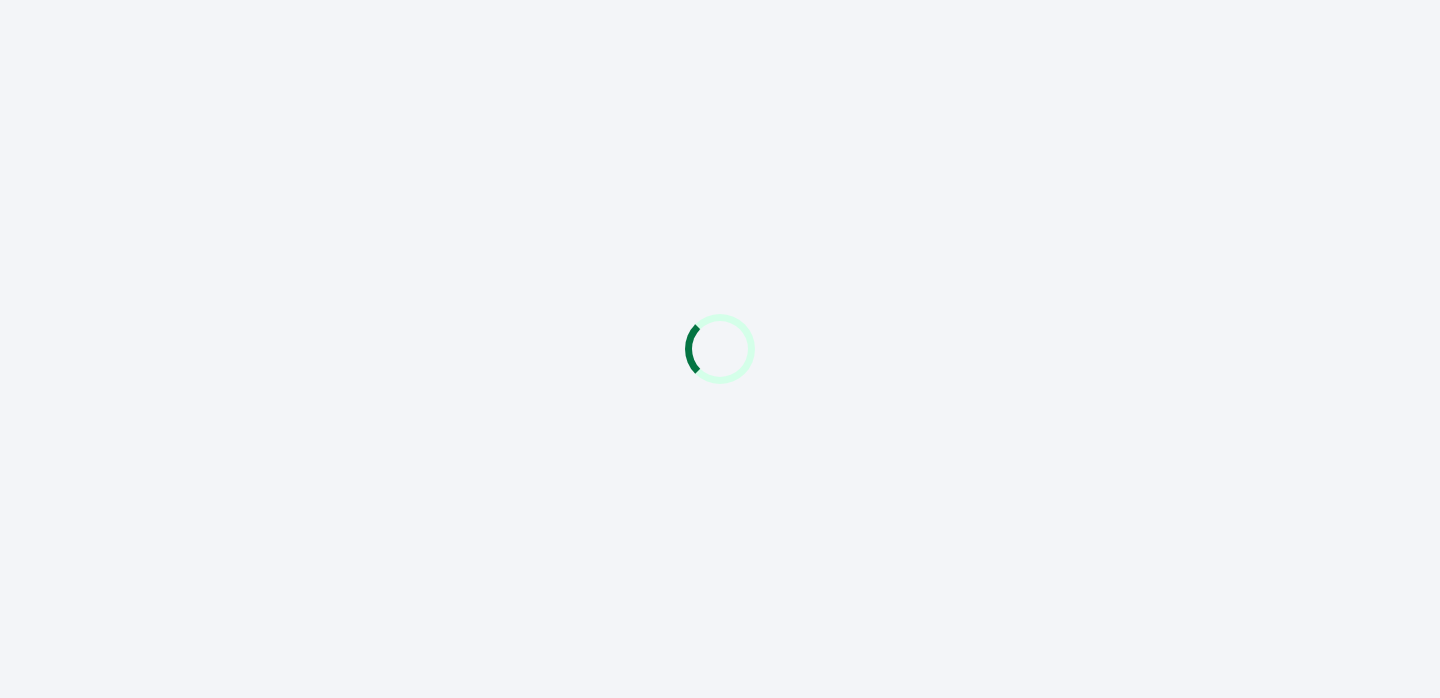 scroll, scrollTop: 0, scrollLeft: 0, axis: both 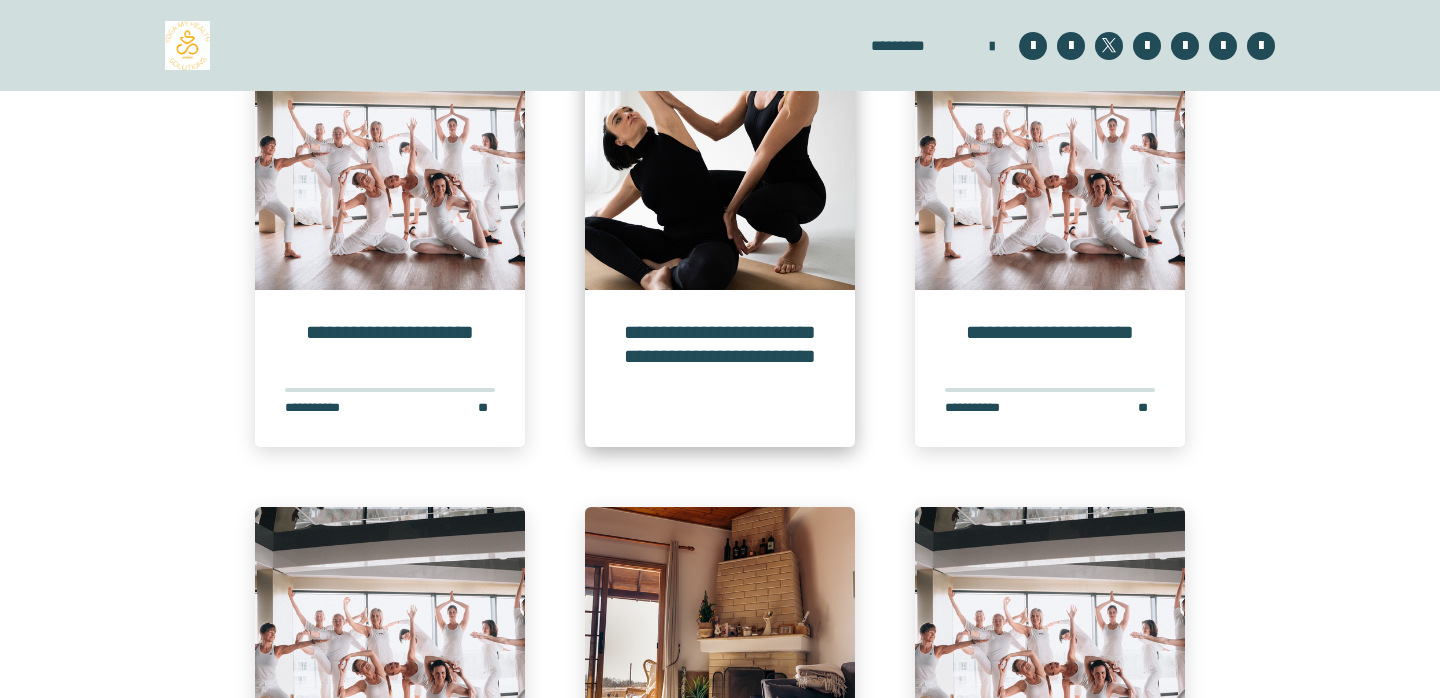 click on "**********" at bounding box center (720, 369) 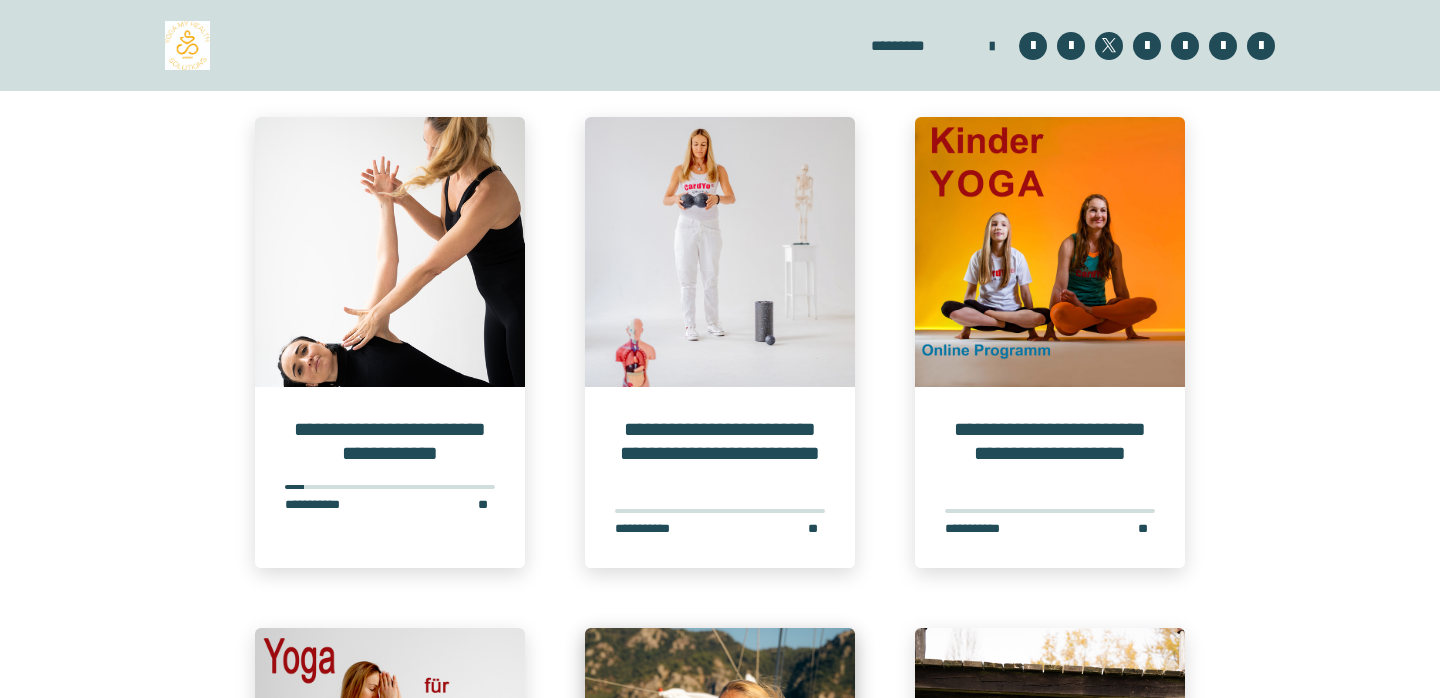 scroll, scrollTop: 1595, scrollLeft: 0, axis: vertical 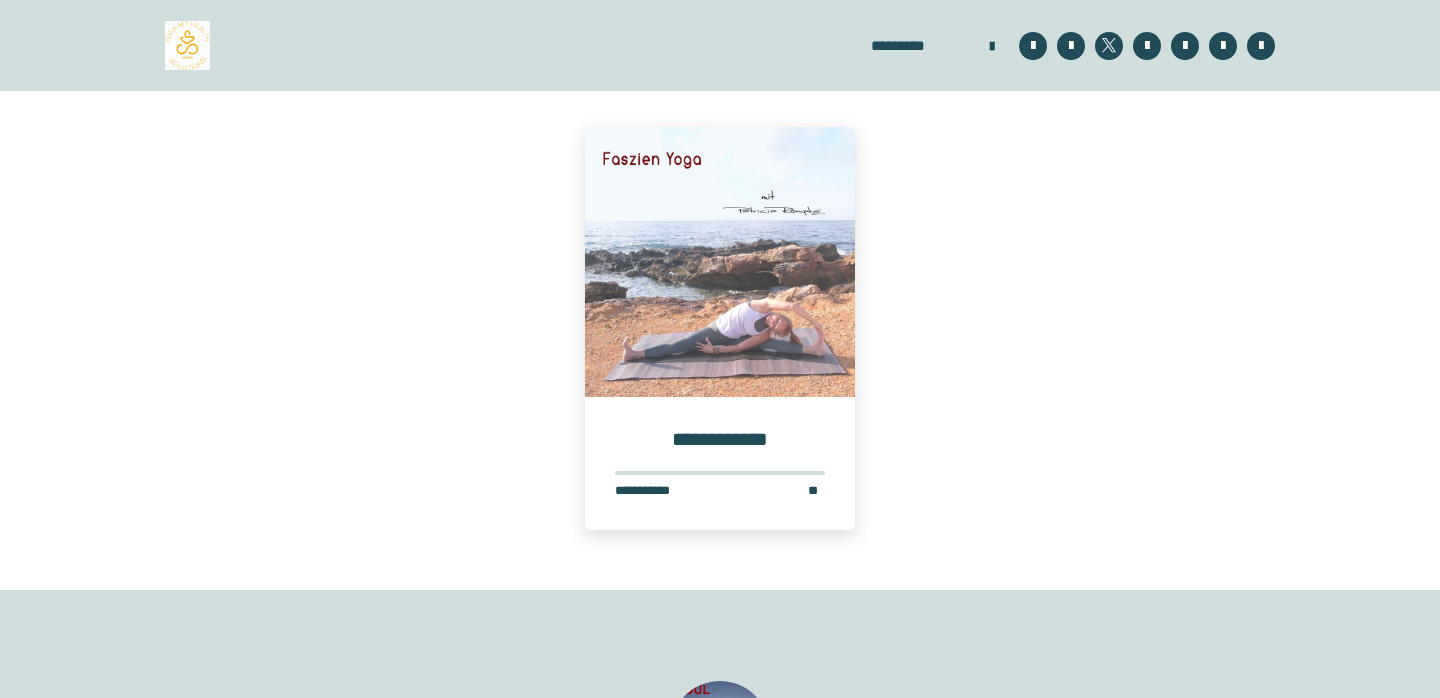click on "**********" at bounding box center [720, -165] 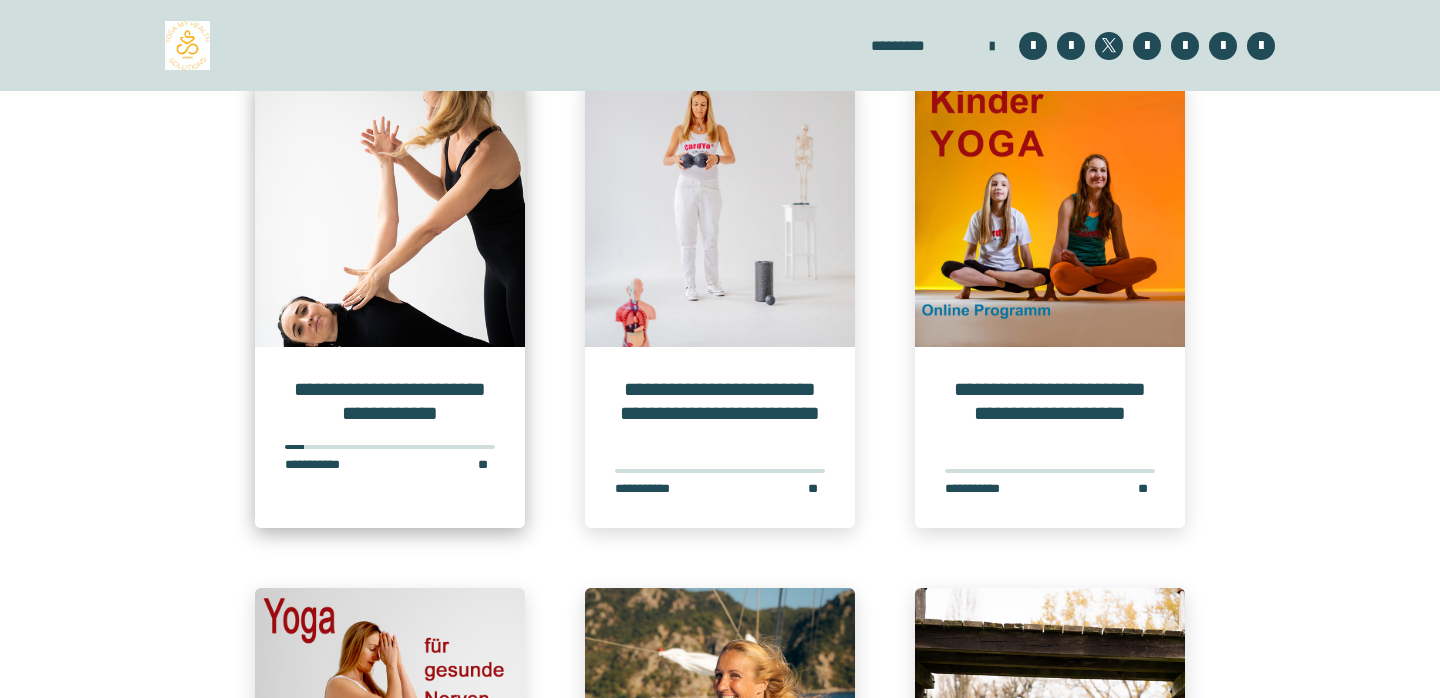 scroll, scrollTop: 1656, scrollLeft: 0, axis: vertical 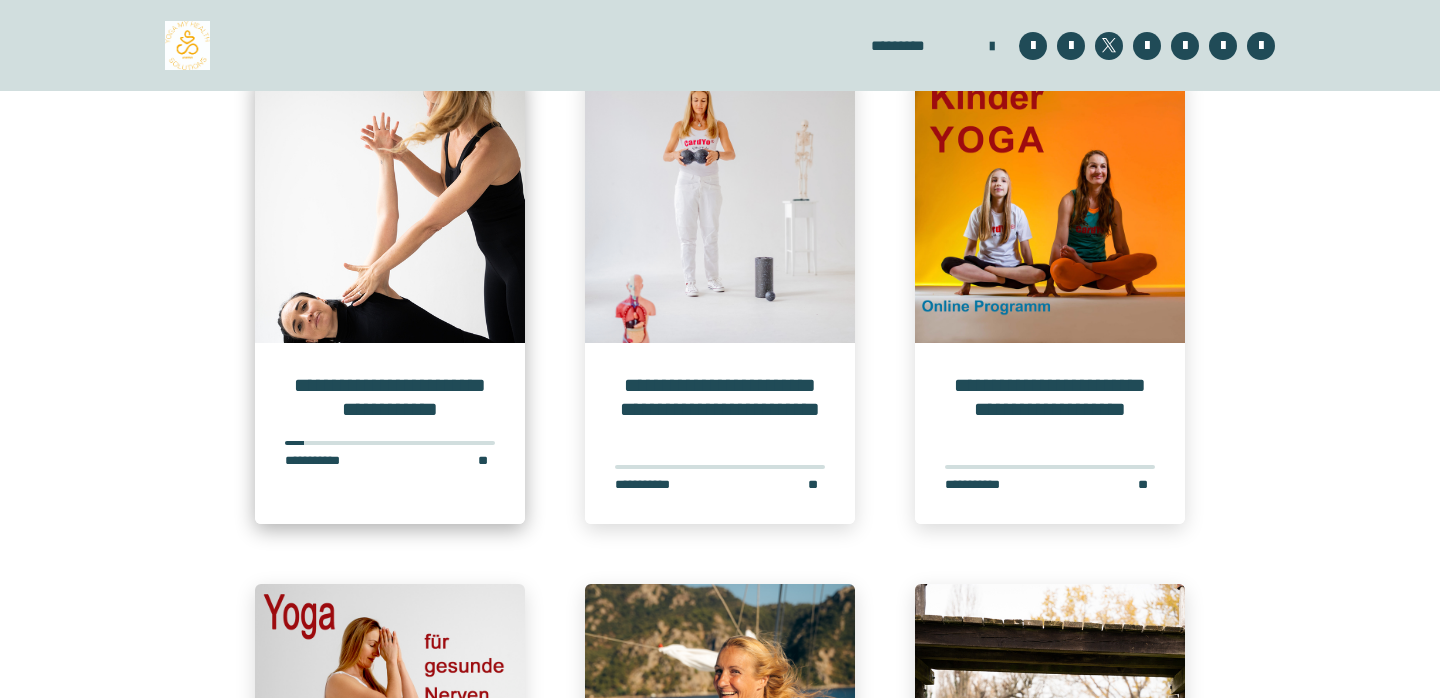 click at bounding box center (390, 208) 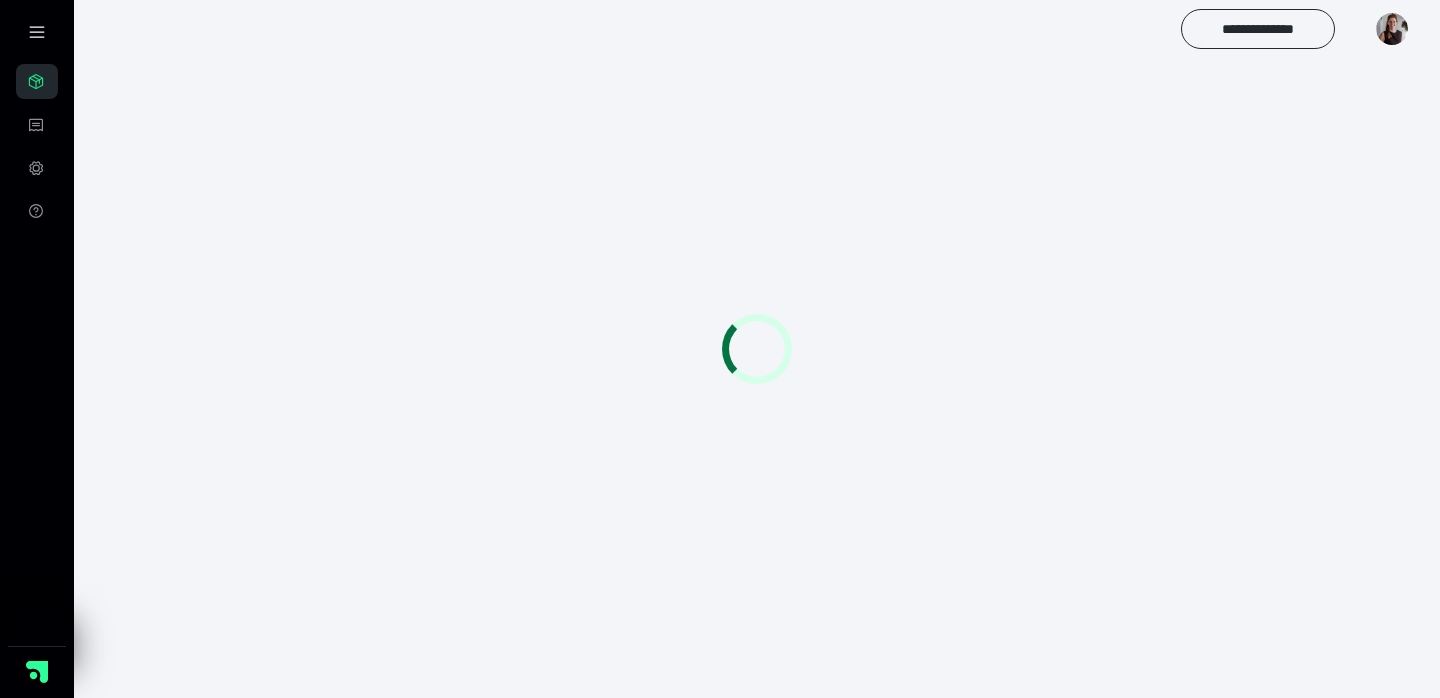scroll, scrollTop: 56, scrollLeft: 0, axis: vertical 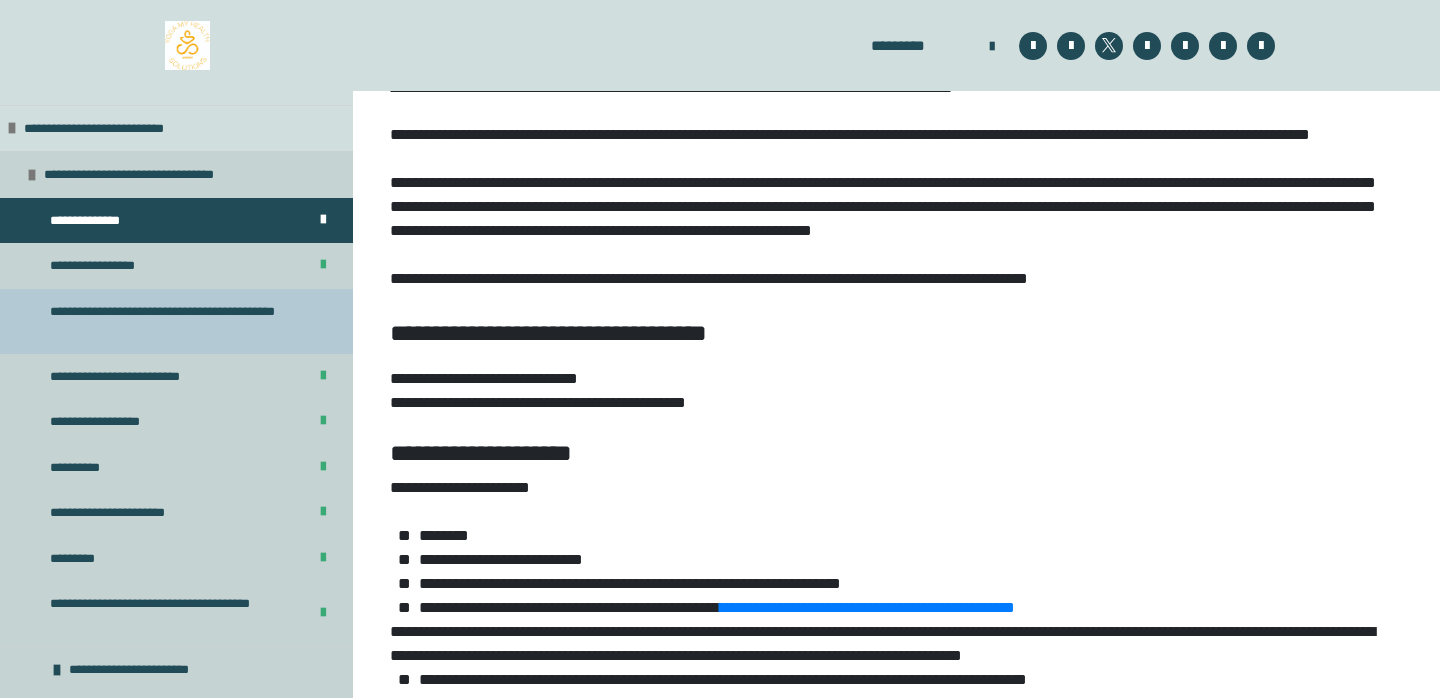 click on "**********" at bounding box center (178, 321) 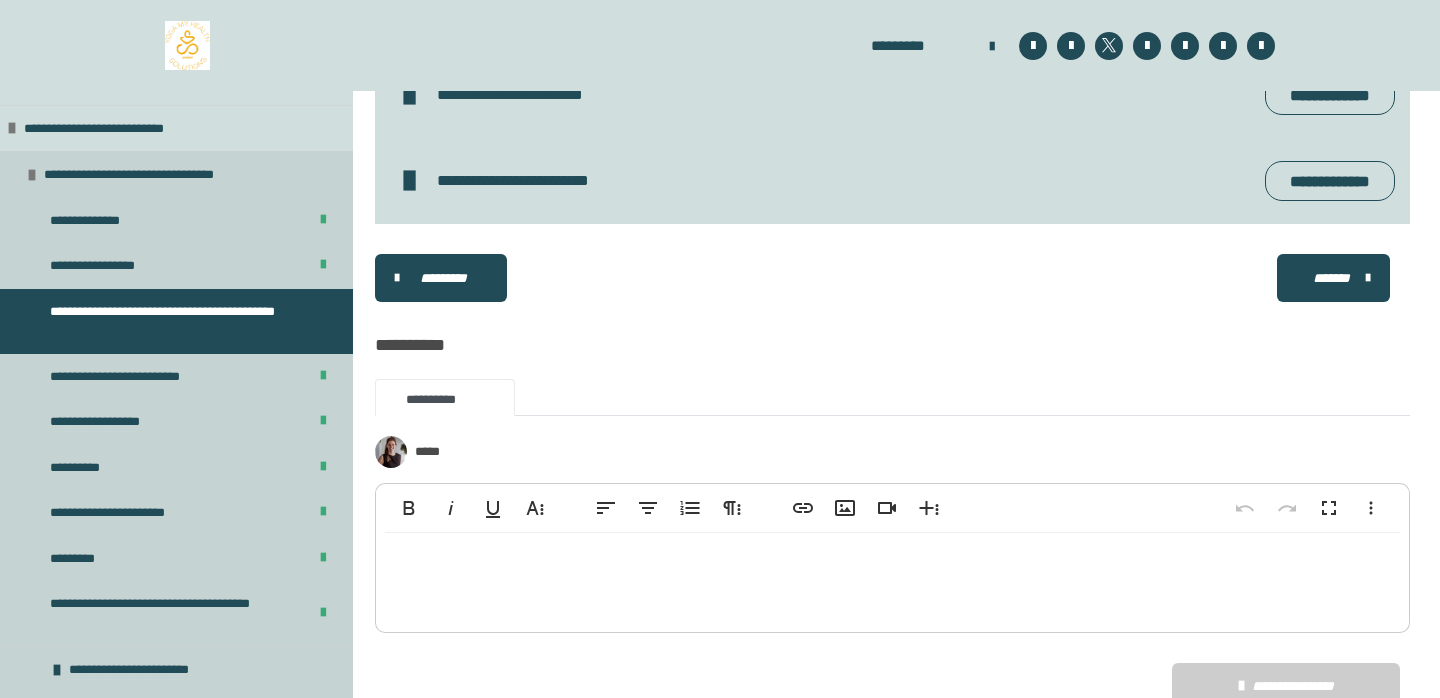 scroll, scrollTop: 3551, scrollLeft: 0, axis: vertical 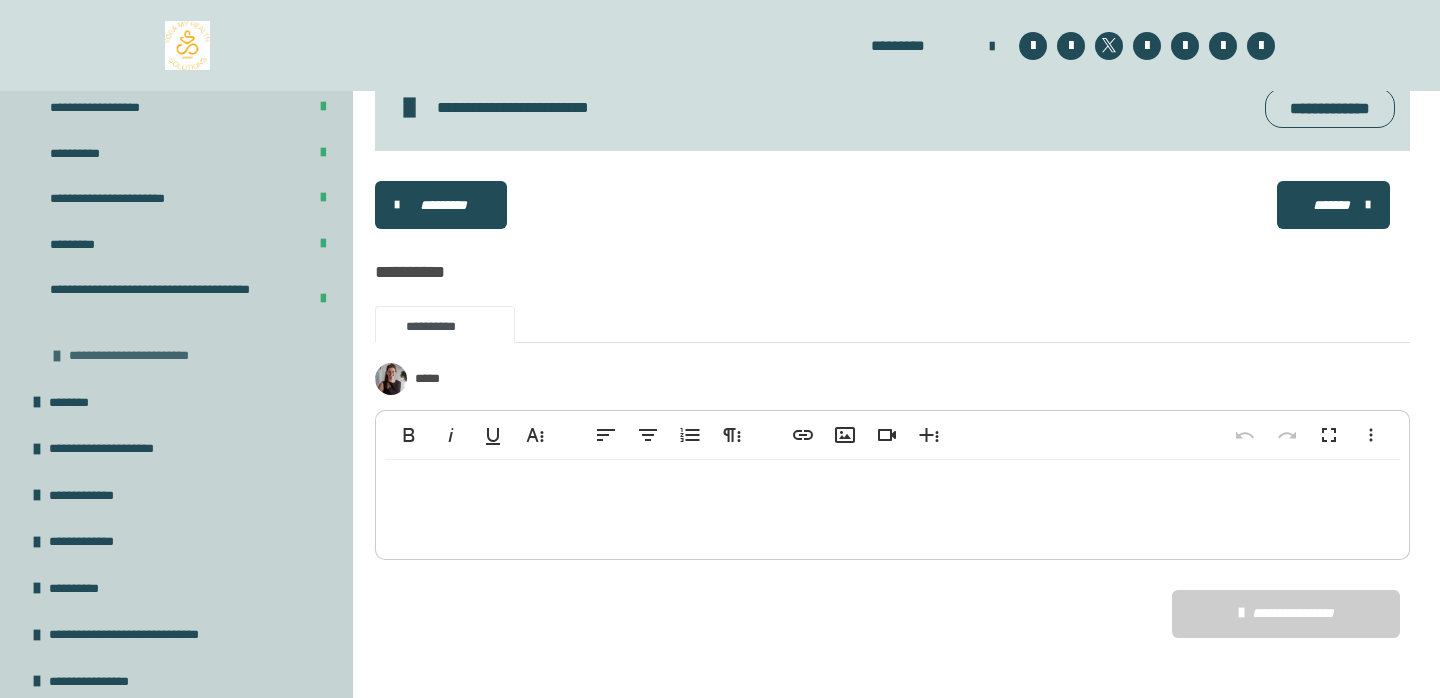 click at bounding box center (57, 356) 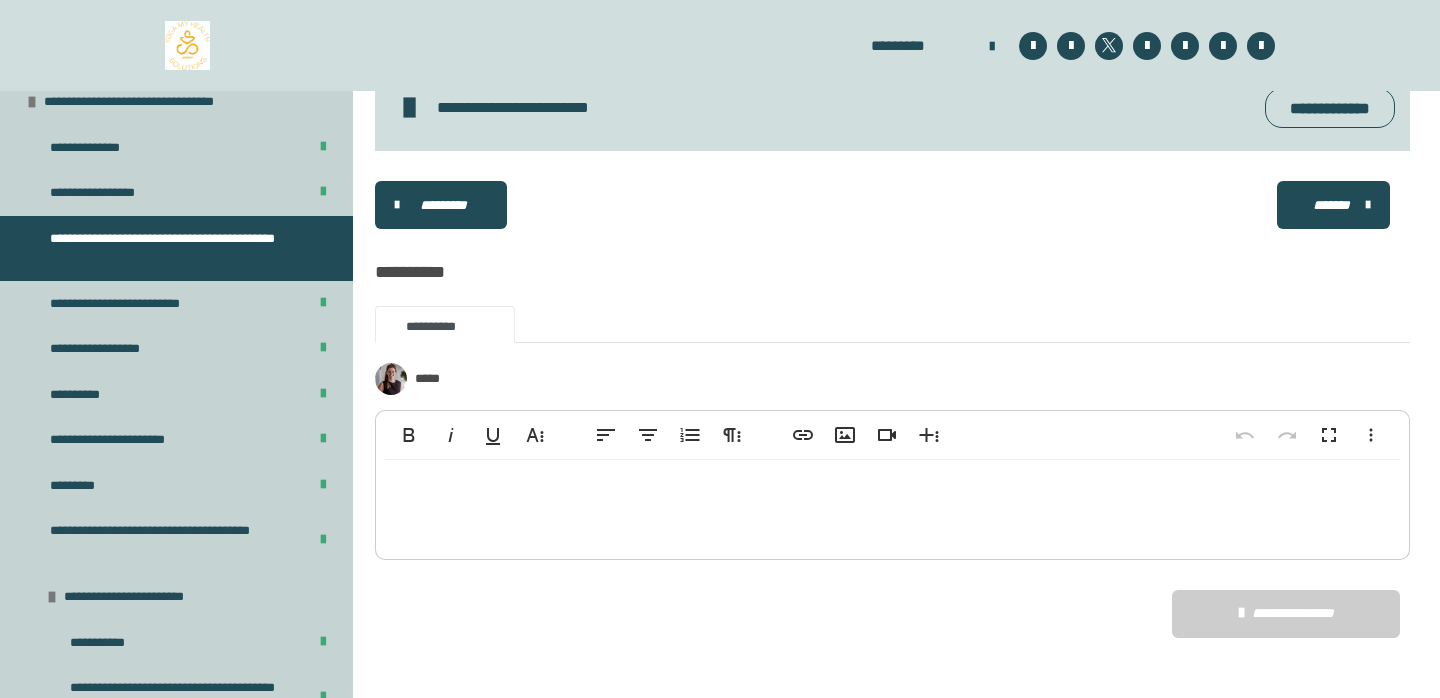 scroll, scrollTop: 0, scrollLeft: 0, axis: both 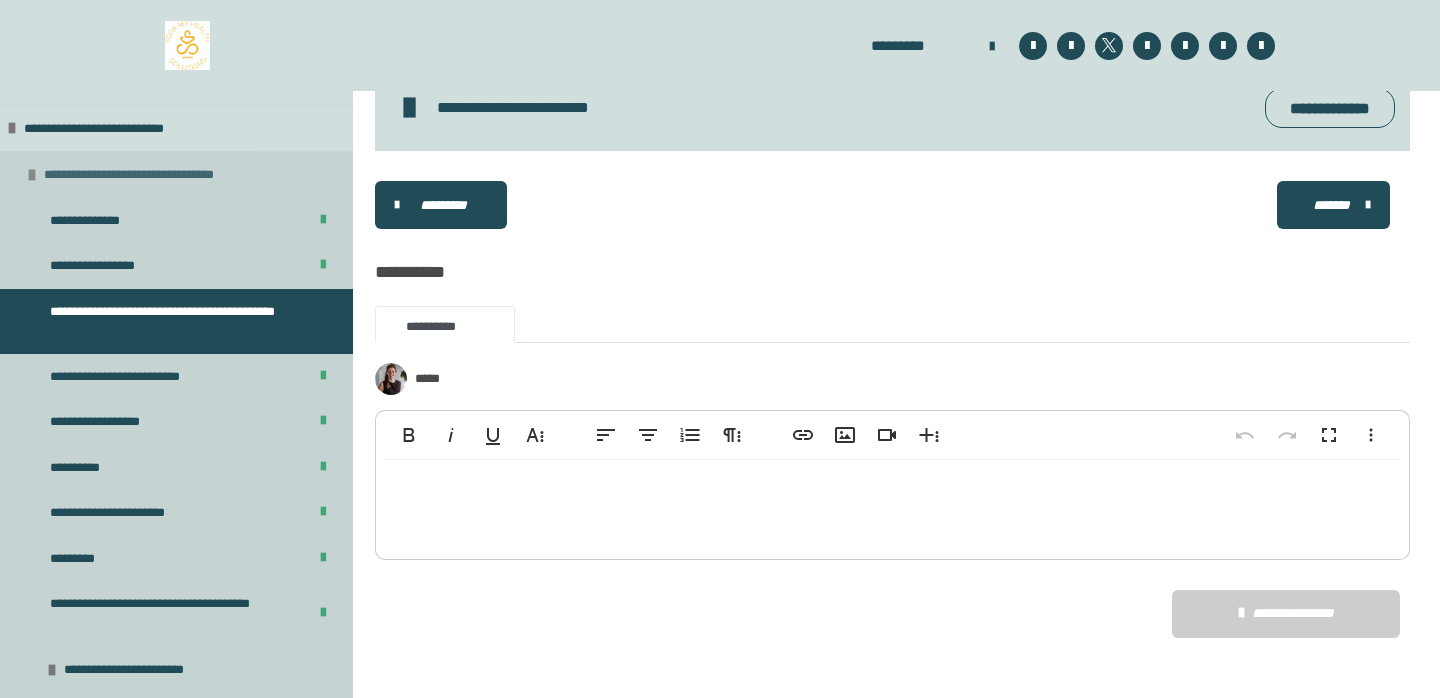 click on "**********" at bounding box center (154, 175) 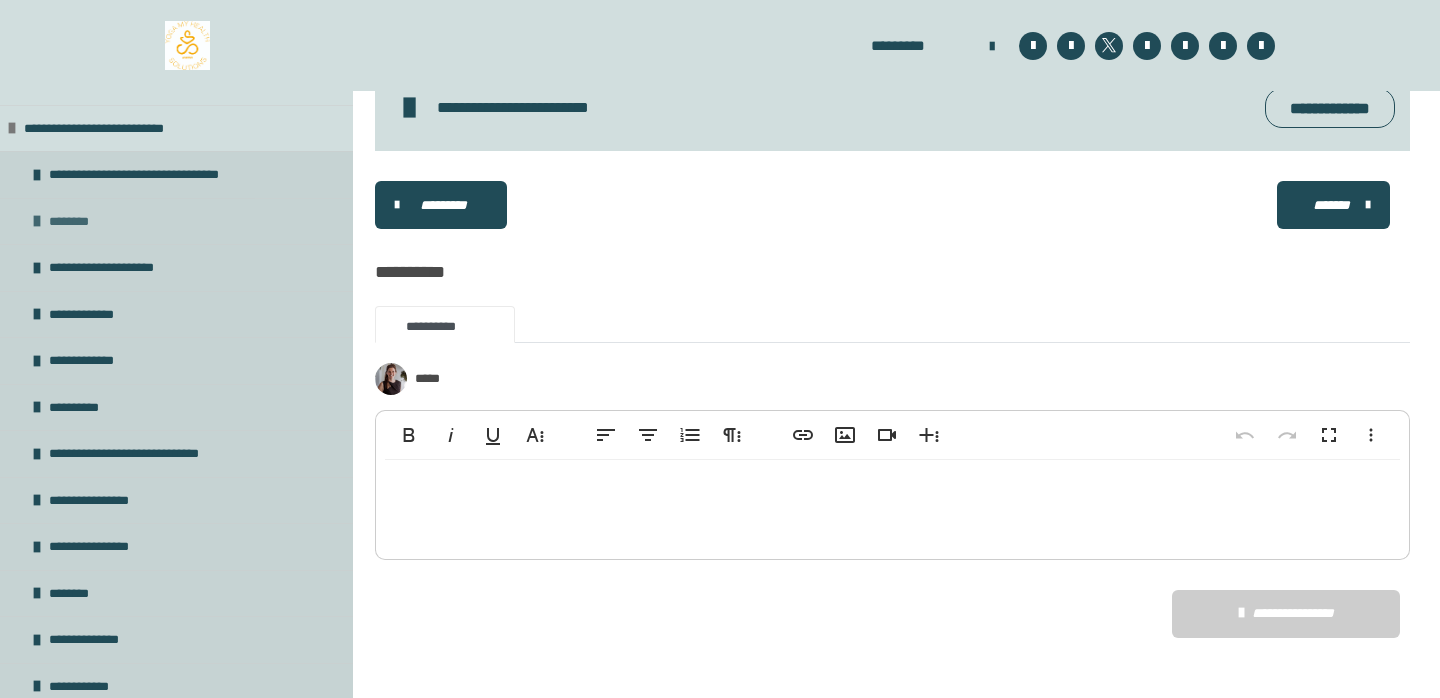 click at bounding box center [37, 221] 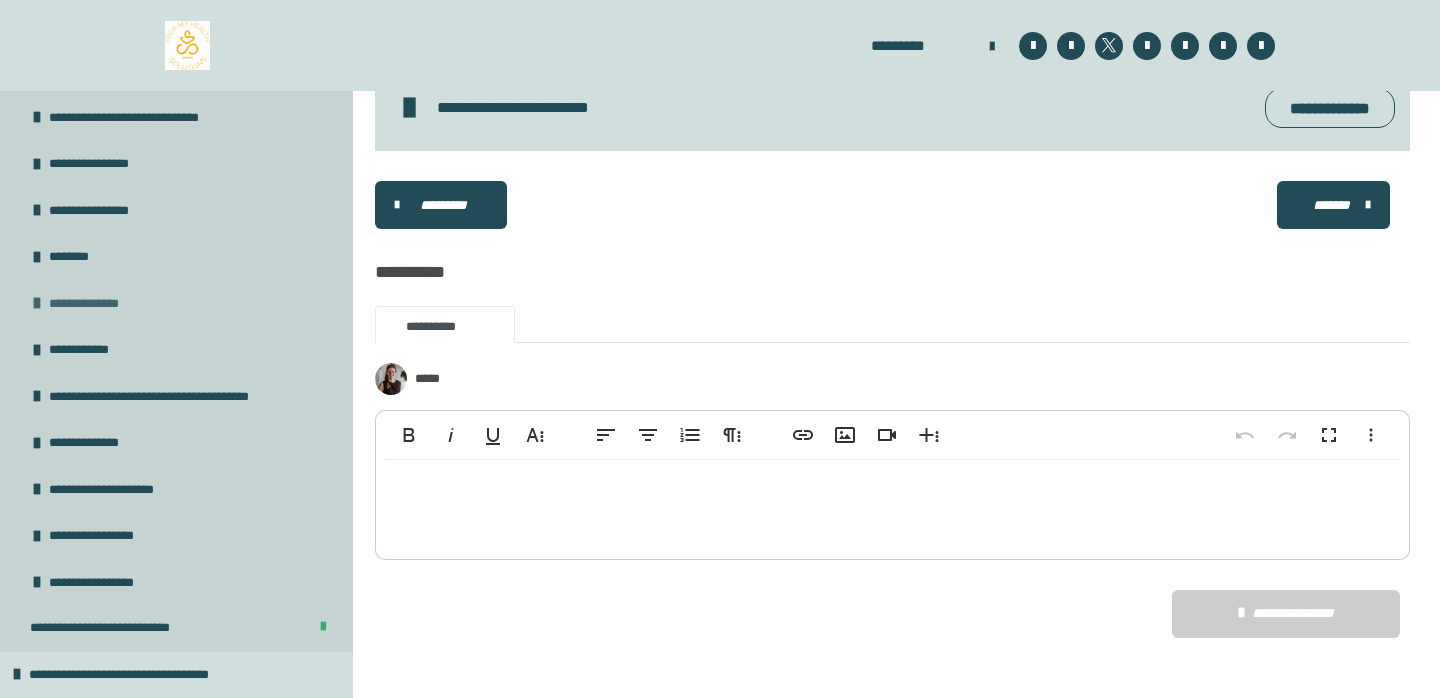 scroll, scrollTop: 864, scrollLeft: 0, axis: vertical 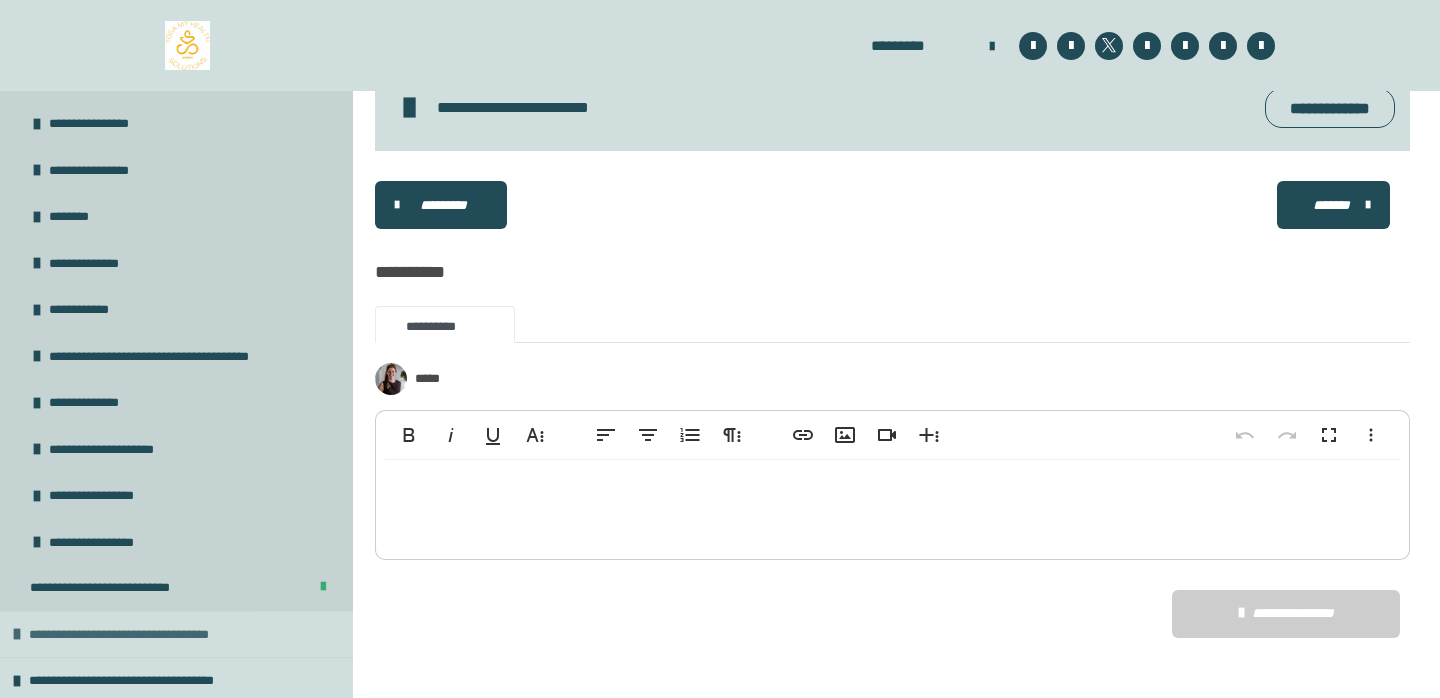 click at bounding box center (17, 634) 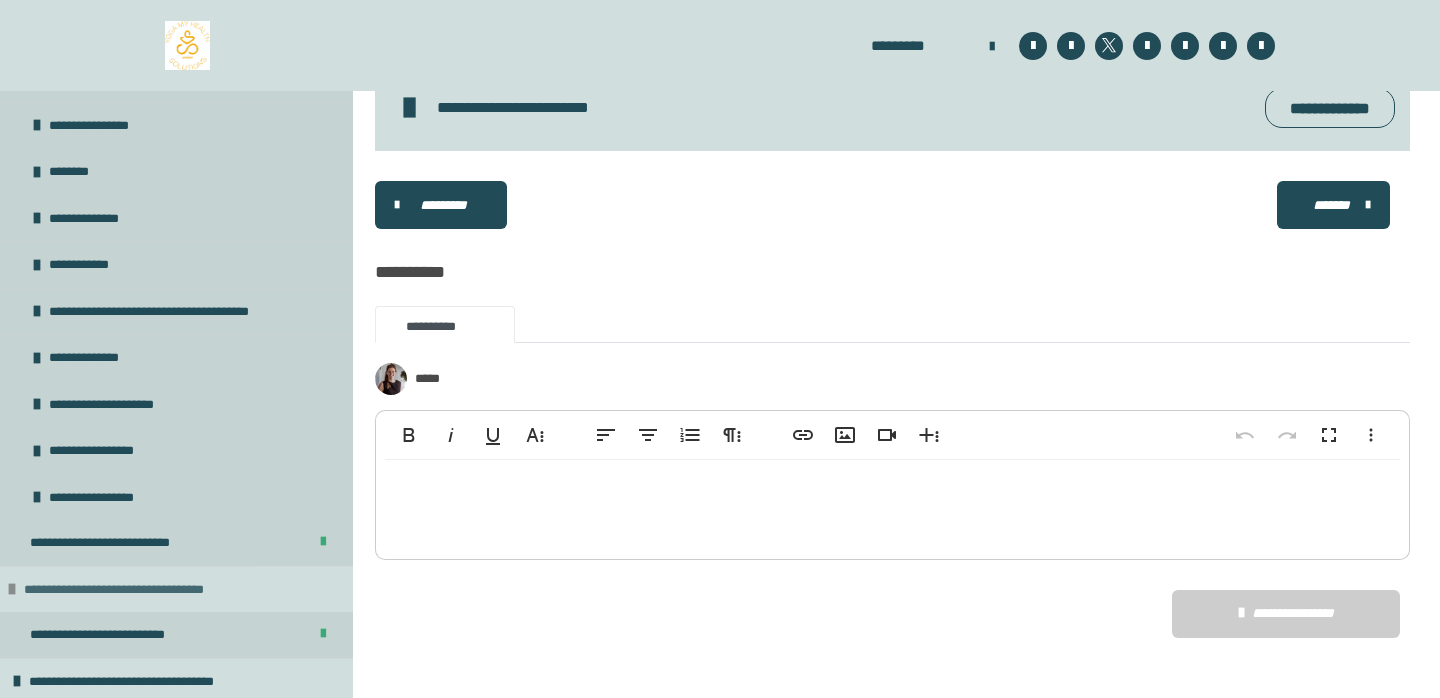 click at bounding box center (12, 589) 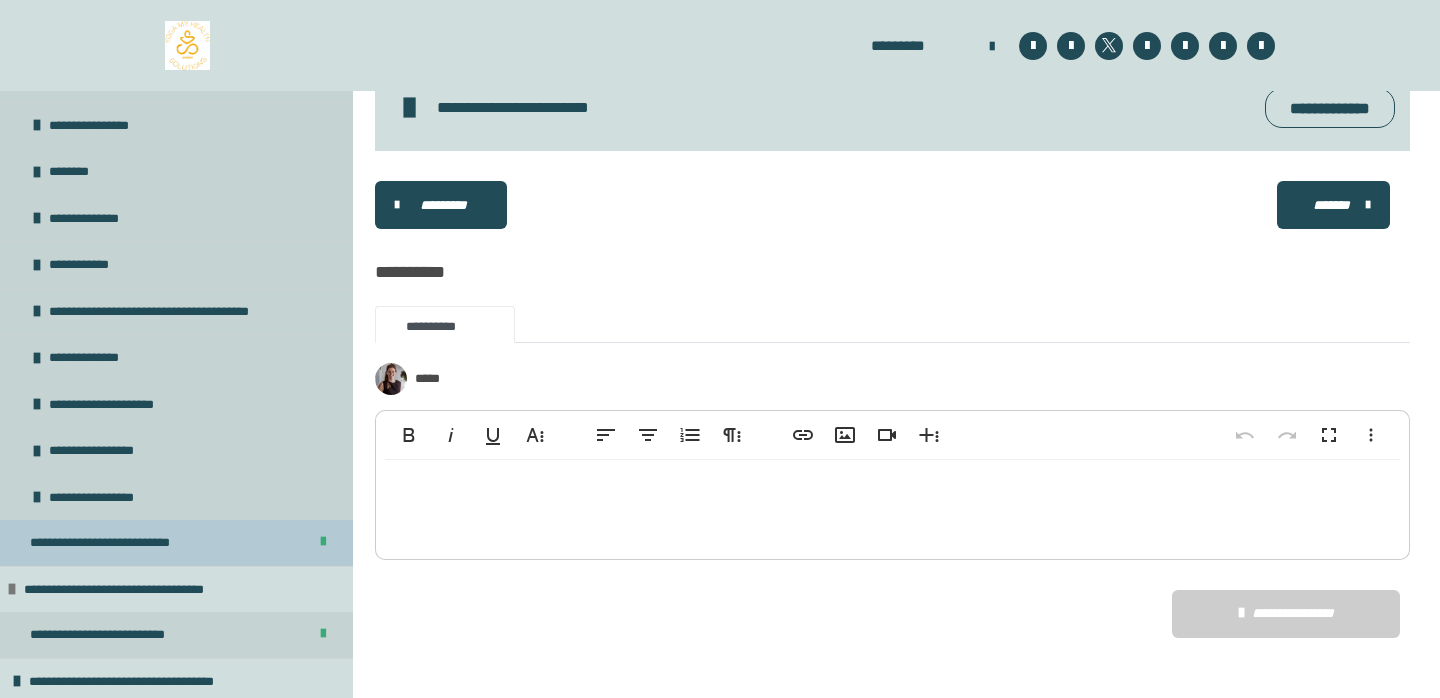 scroll, scrollTop: 864, scrollLeft: 0, axis: vertical 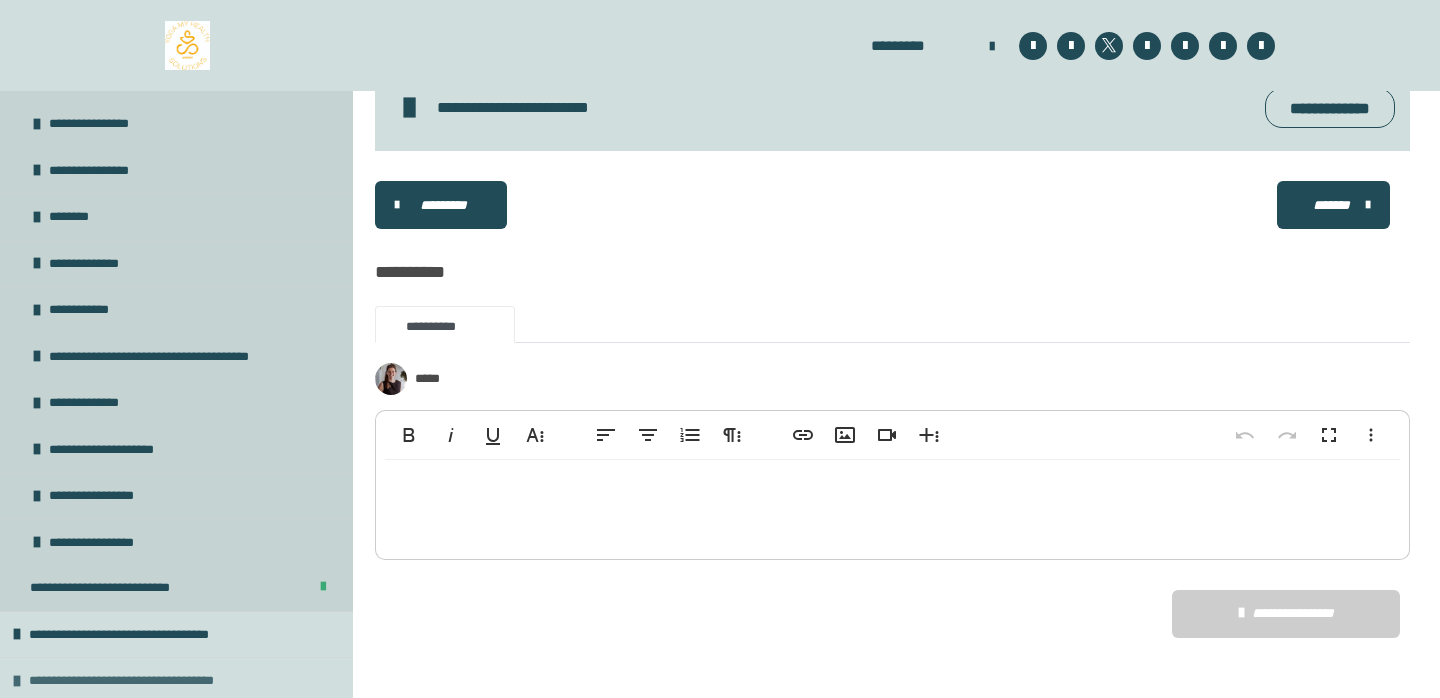 click at bounding box center (17, 681) 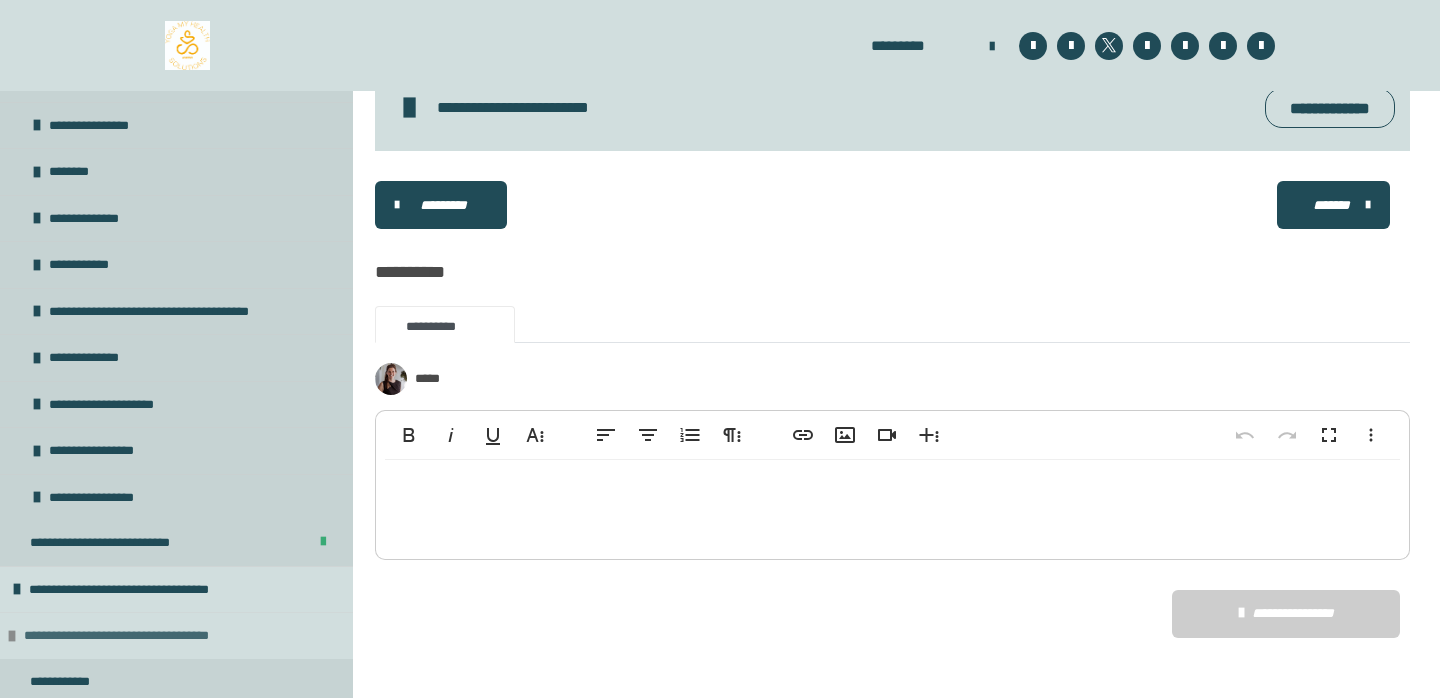 scroll, scrollTop: 1001, scrollLeft: 0, axis: vertical 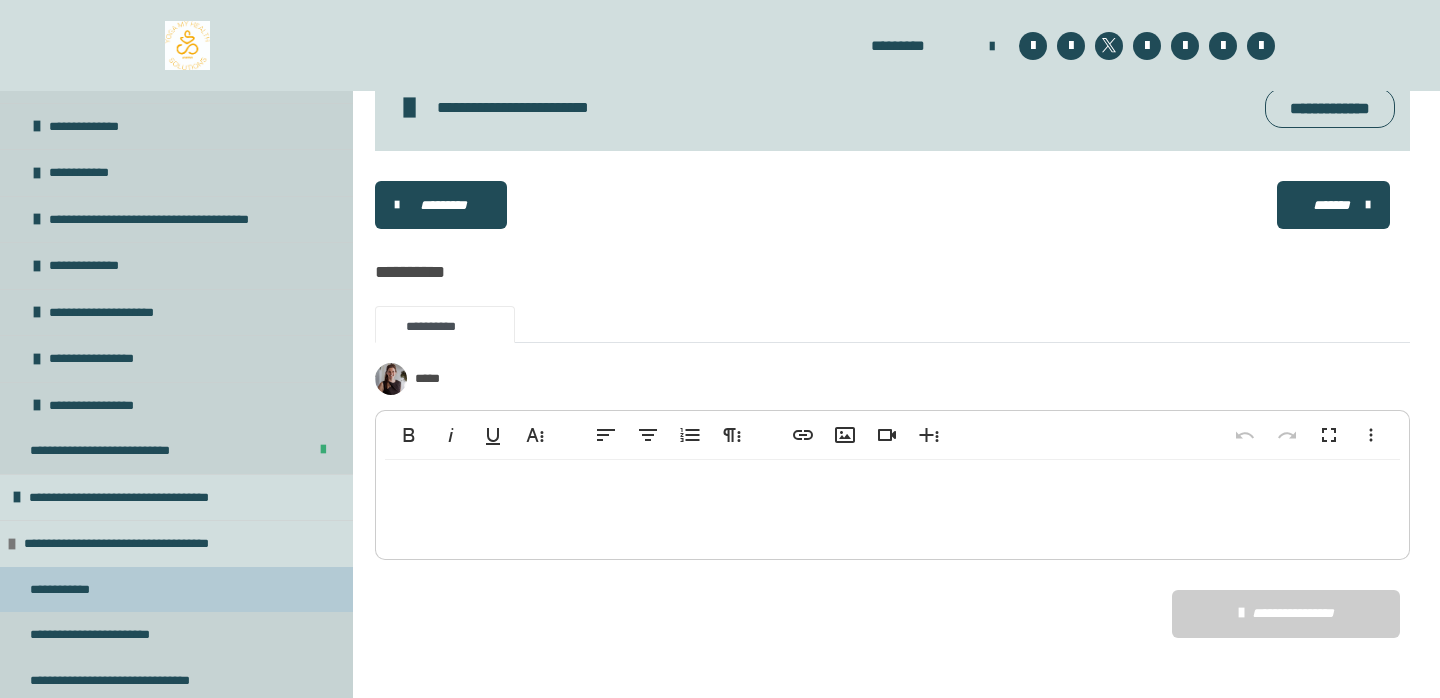 click on "**********" at bounding box center (75, 590) 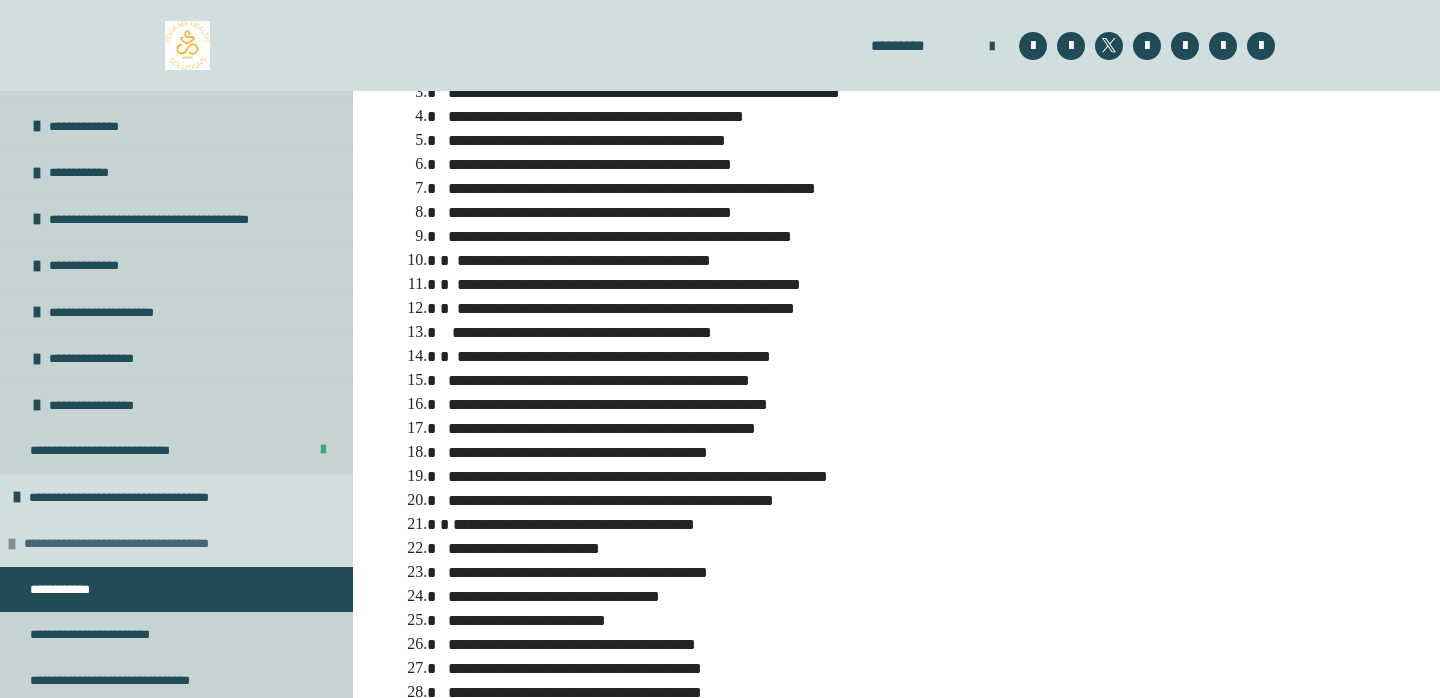 scroll, scrollTop: 3904, scrollLeft: 0, axis: vertical 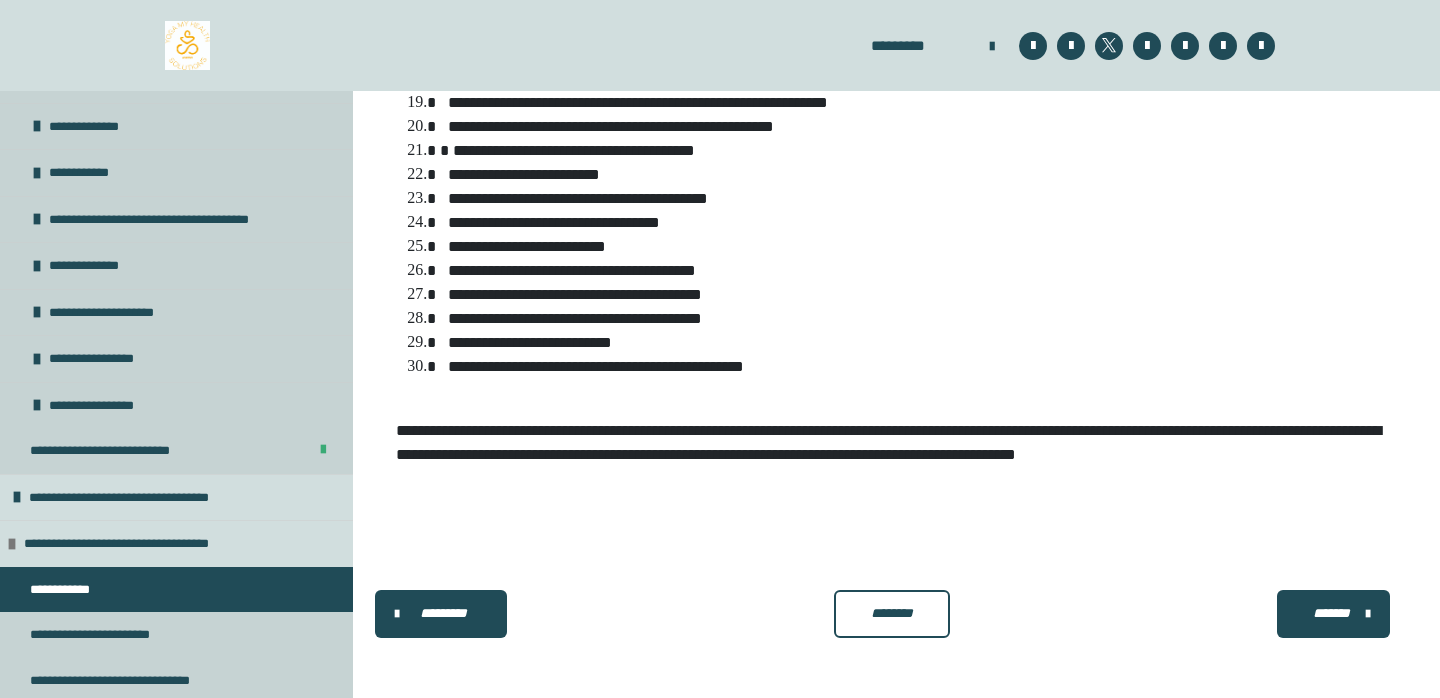 click on "********" at bounding box center (892, 613) 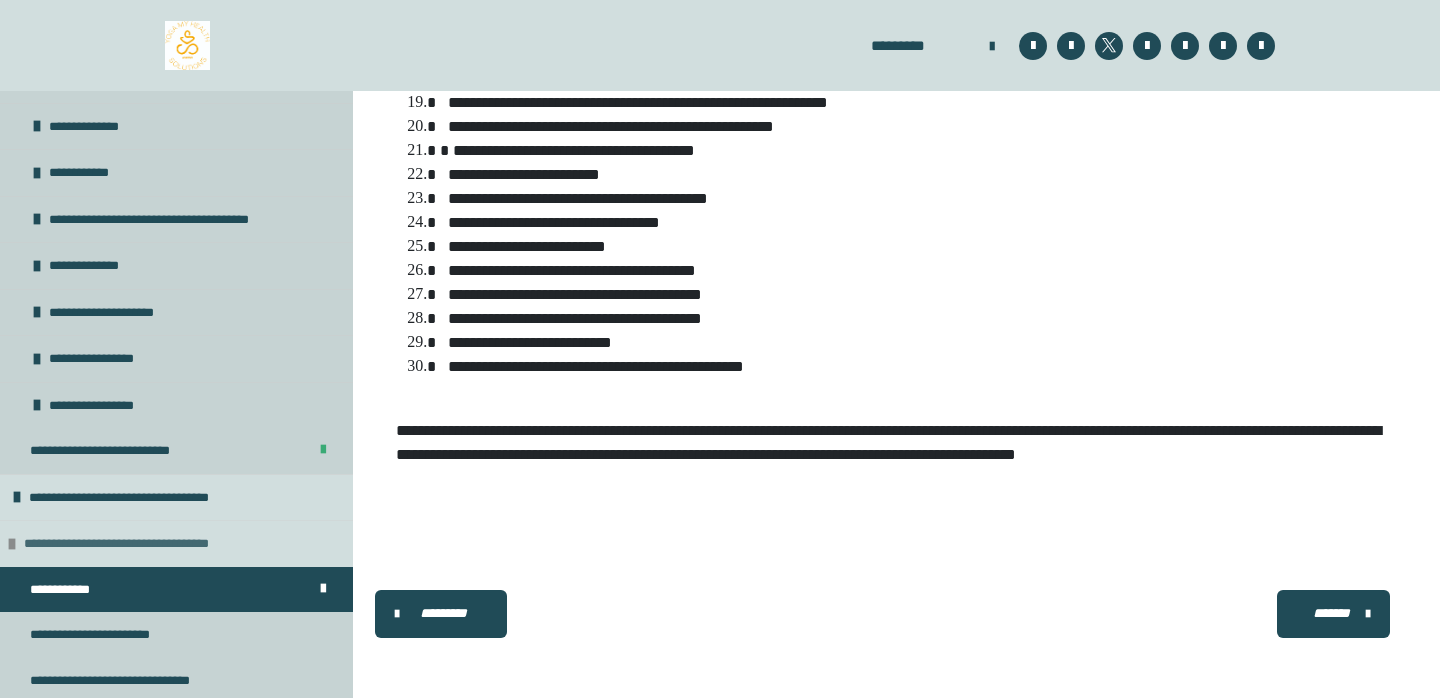 click at bounding box center (12, 544) 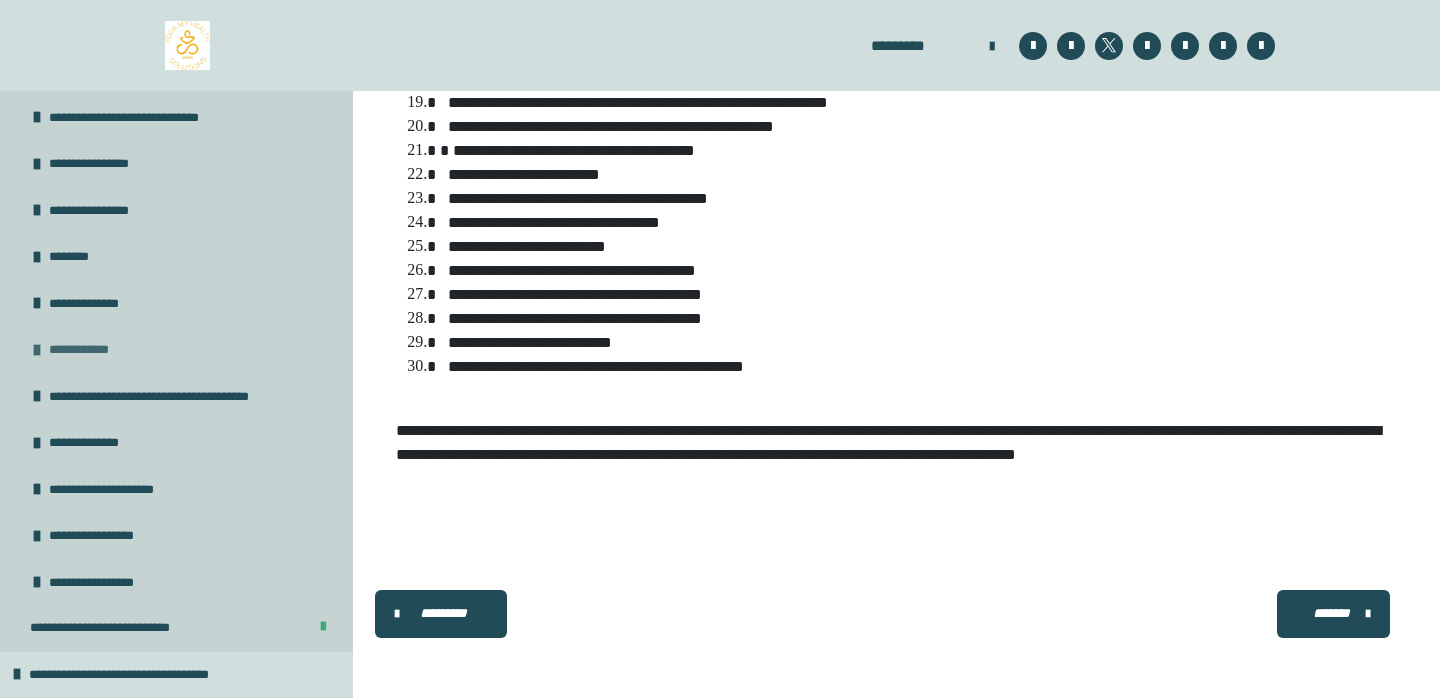 scroll, scrollTop: 864, scrollLeft: 0, axis: vertical 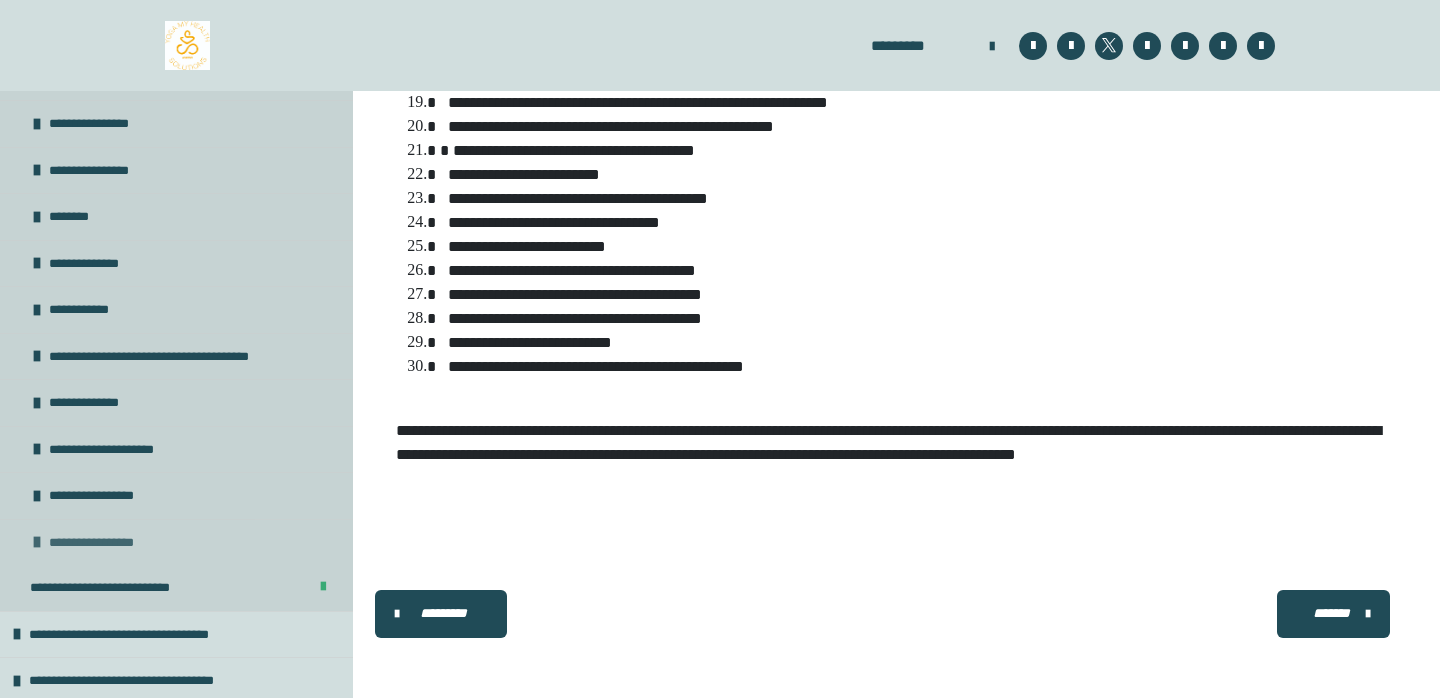 click at bounding box center [37, 542] 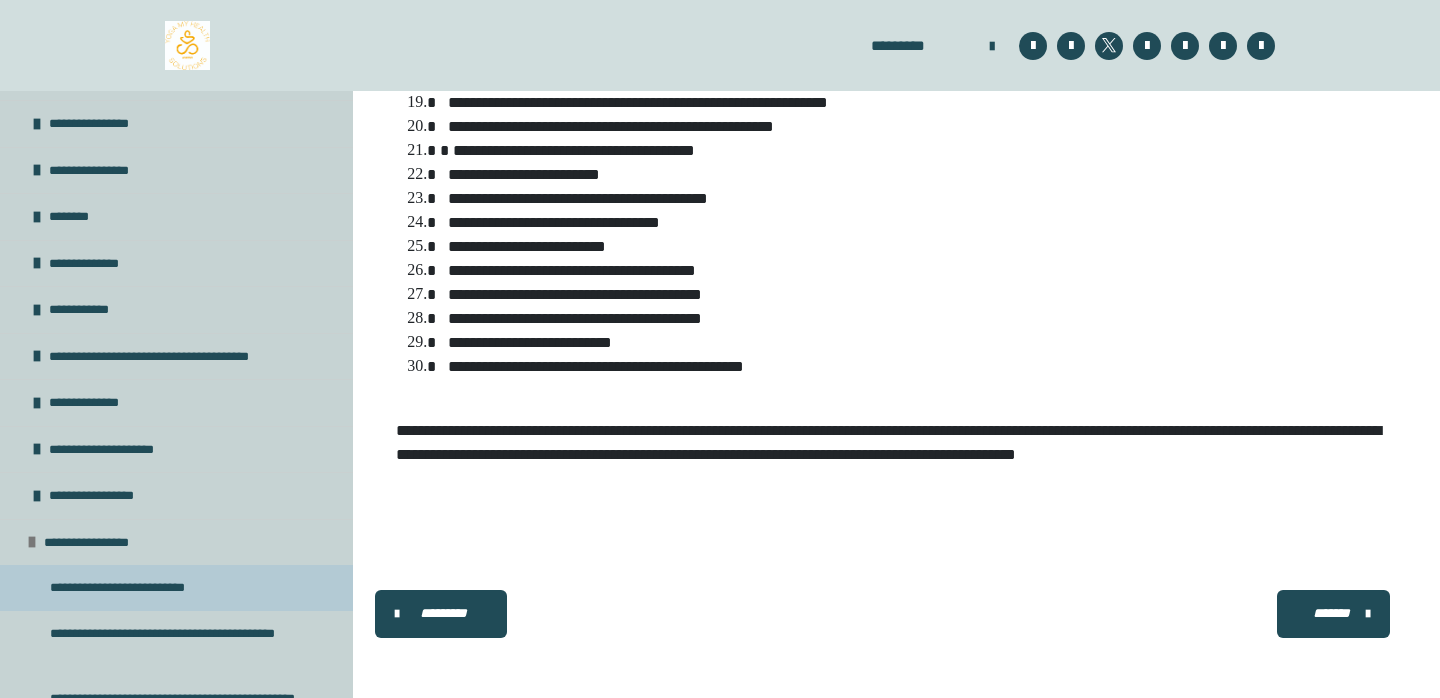 click on "**********" at bounding box center [142, 588] 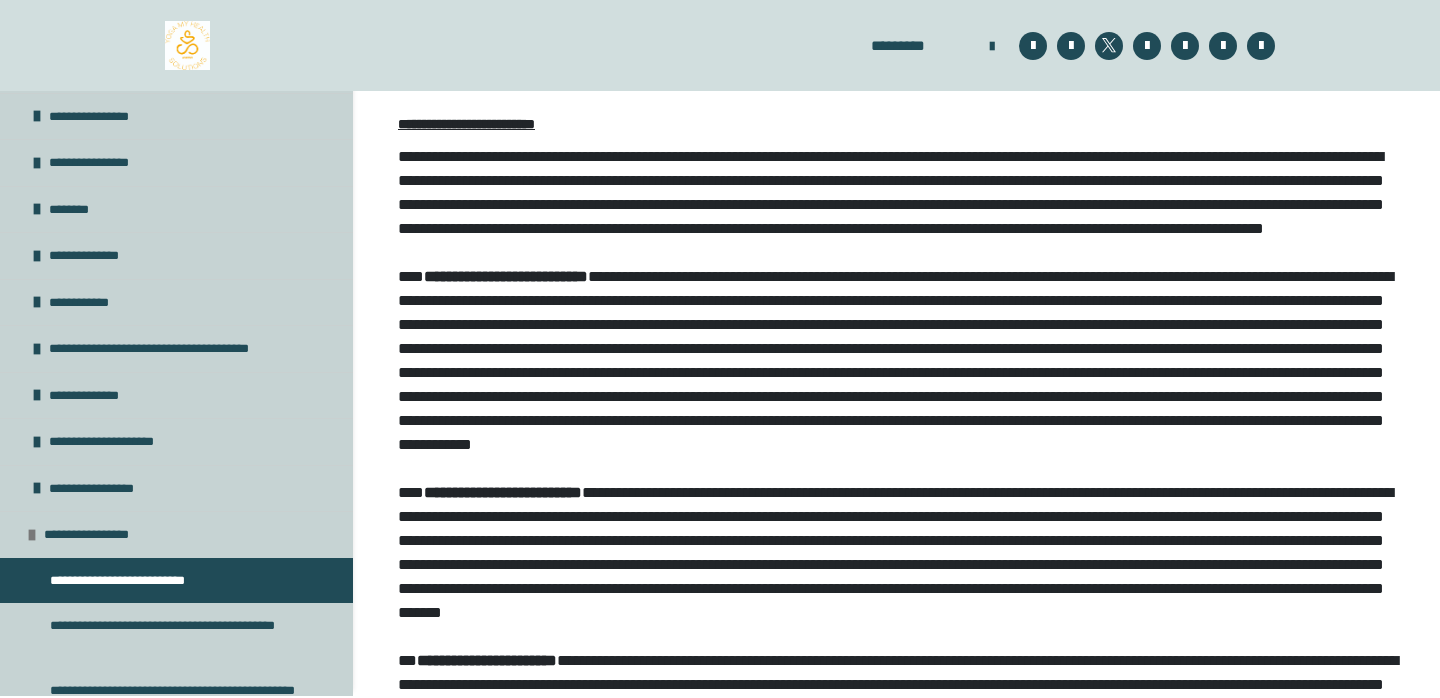 scroll, scrollTop: 291, scrollLeft: 0, axis: vertical 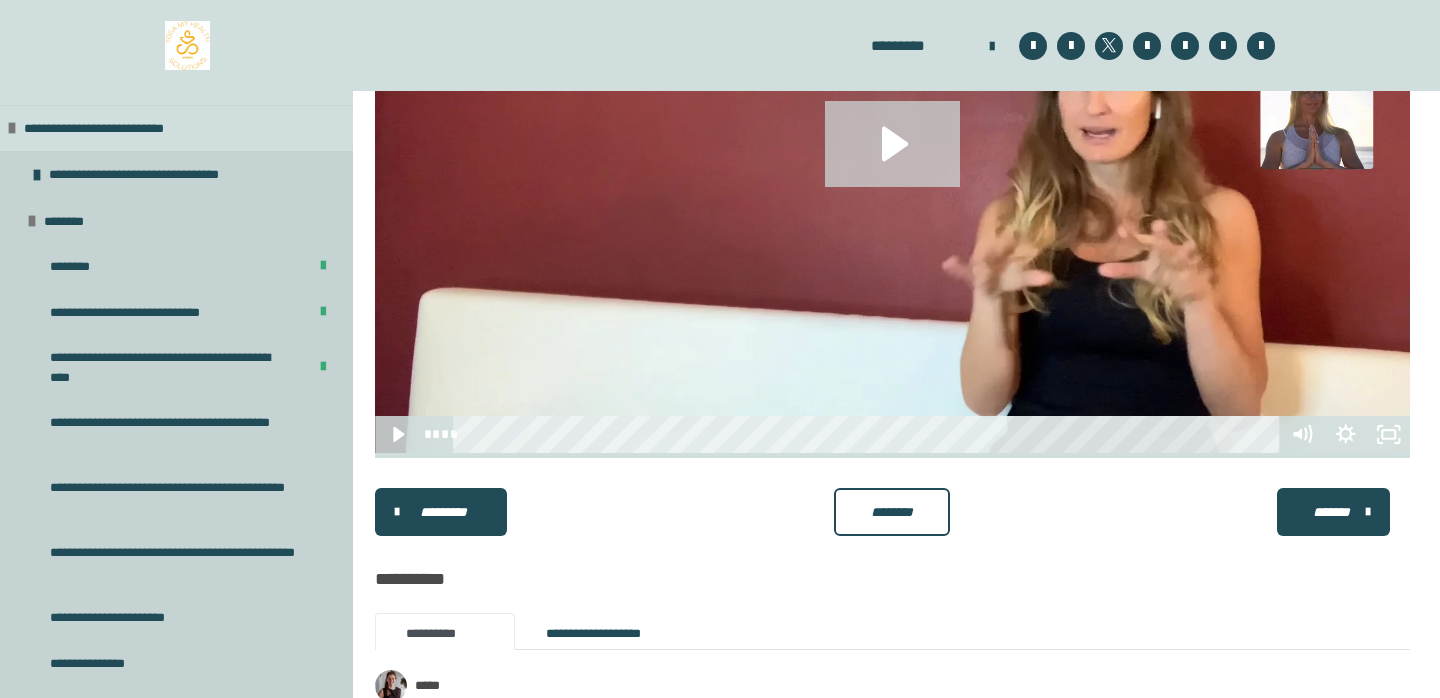 click on "********" at bounding box center [892, 512] 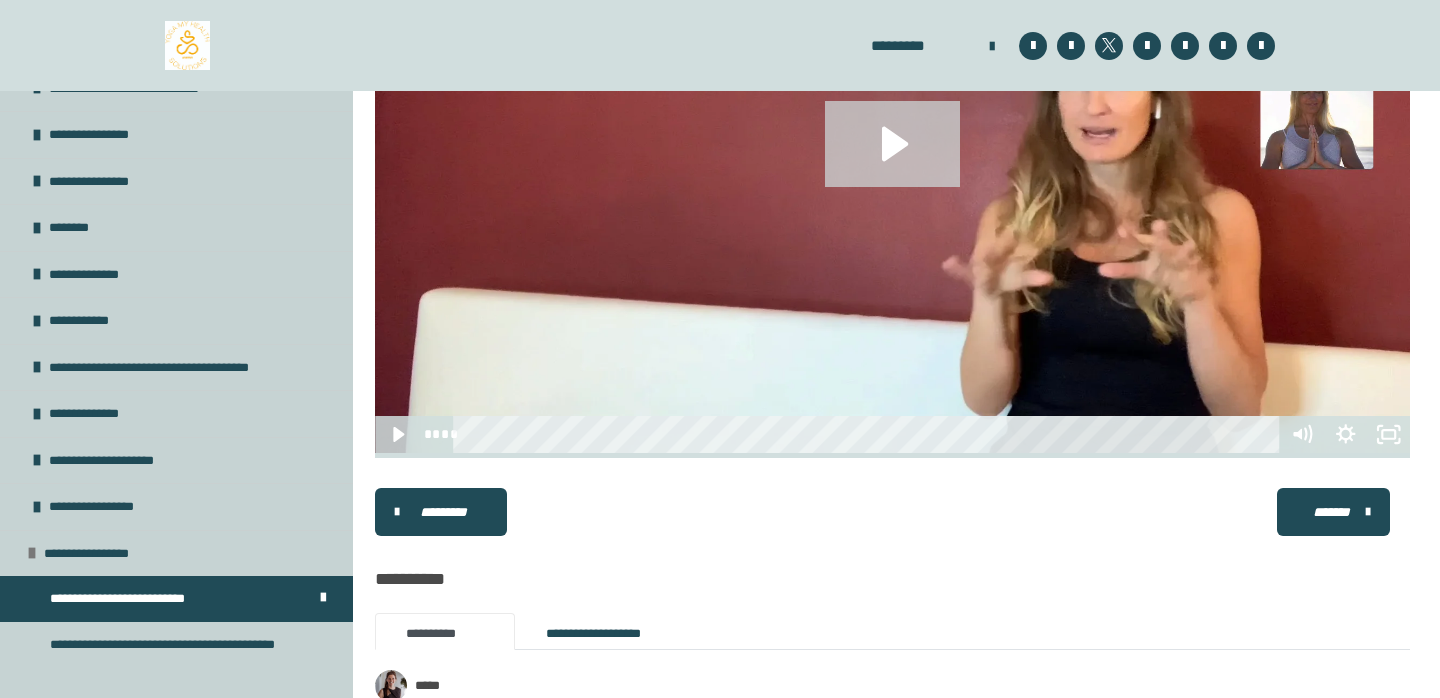 scroll, scrollTop: 1592, scrollLeft: 0, axis: vertical 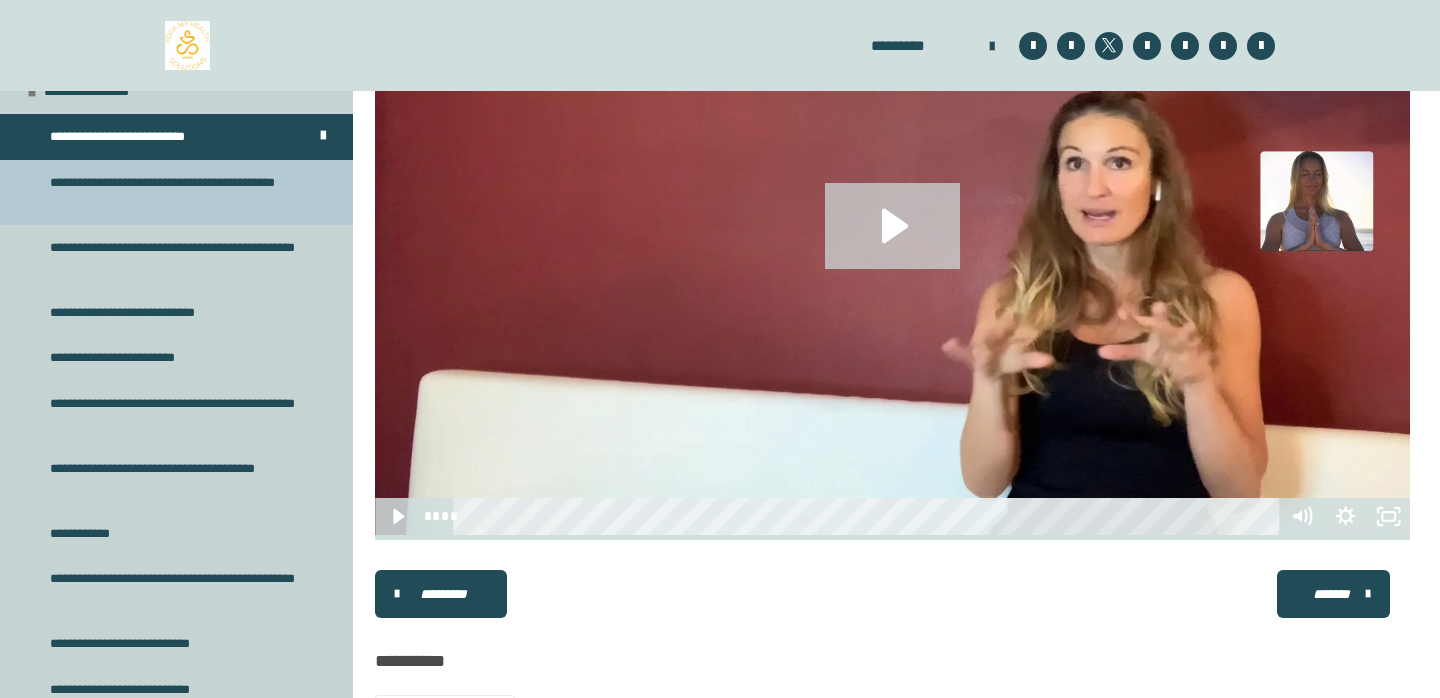 click on "**********" at bounding box center (178, 192) 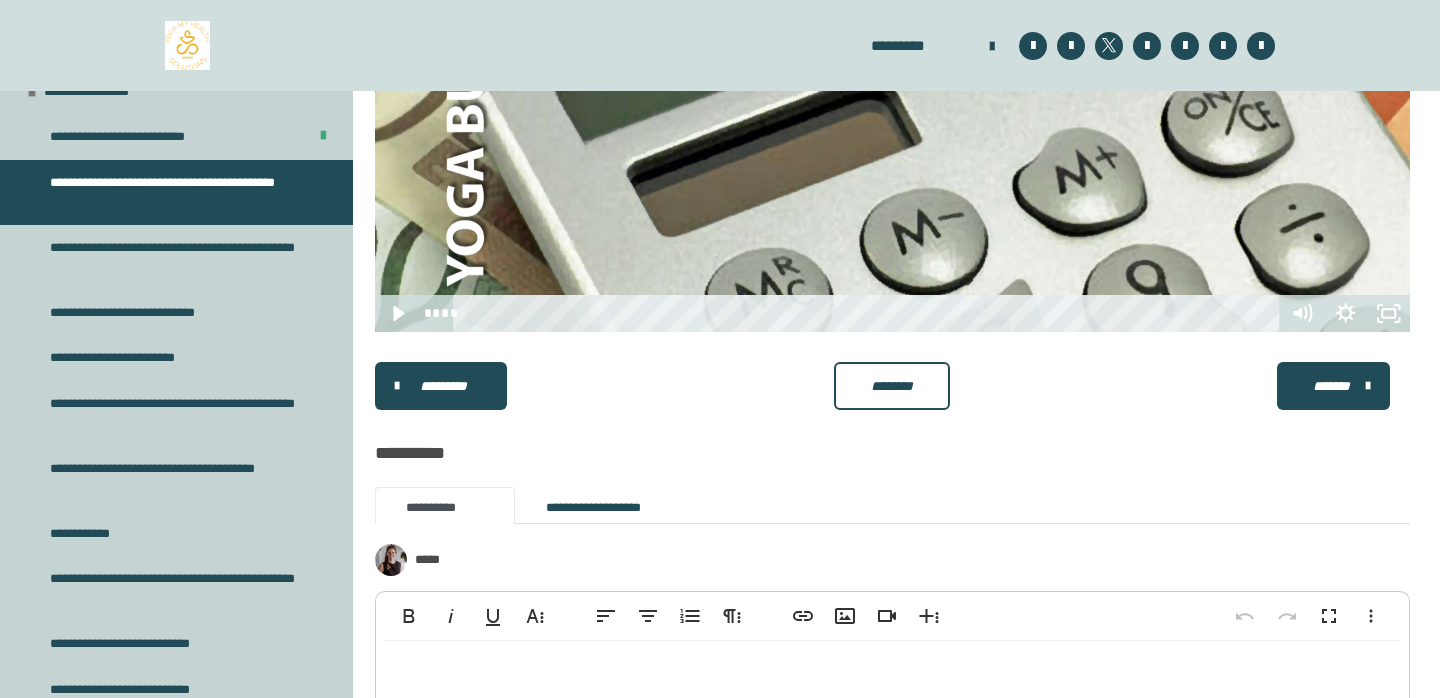 scroll, scrollTop: 4398, scrollLeft: 0, axis: vertical 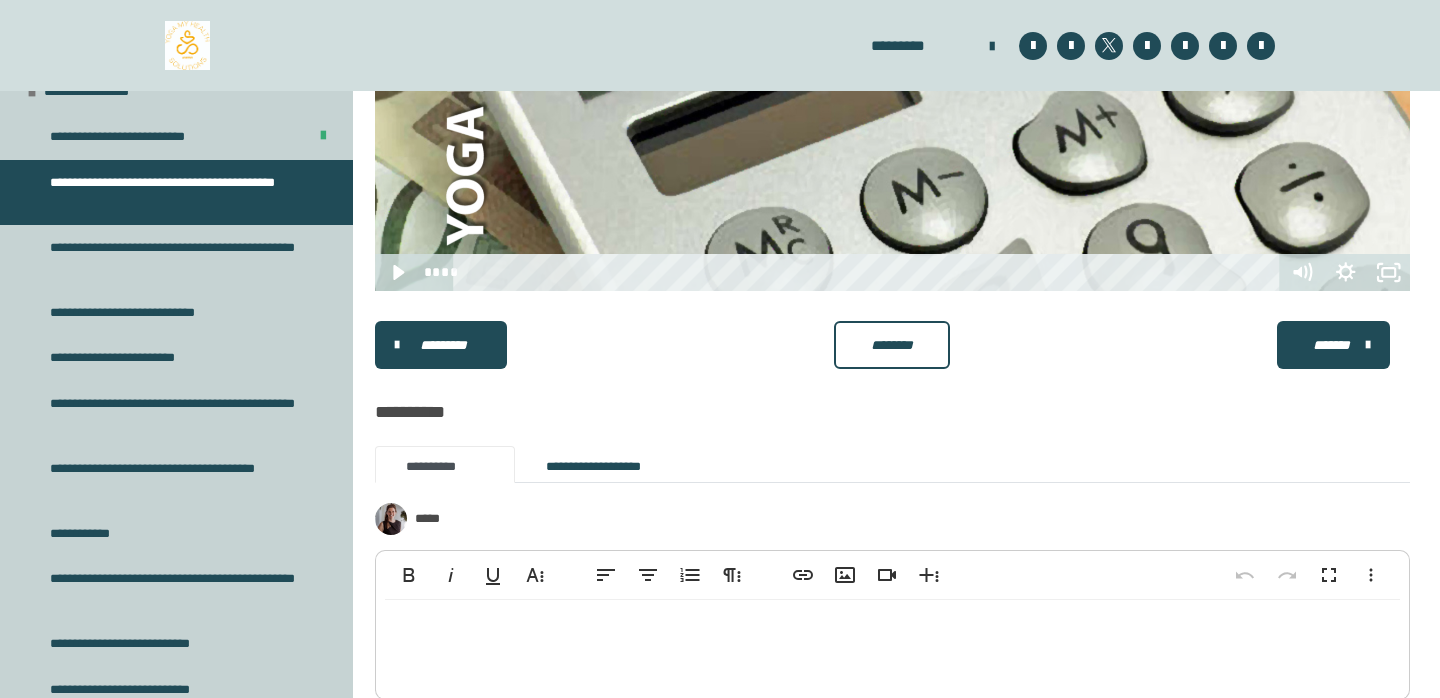 click on "********" at bounding box center [892, 345] 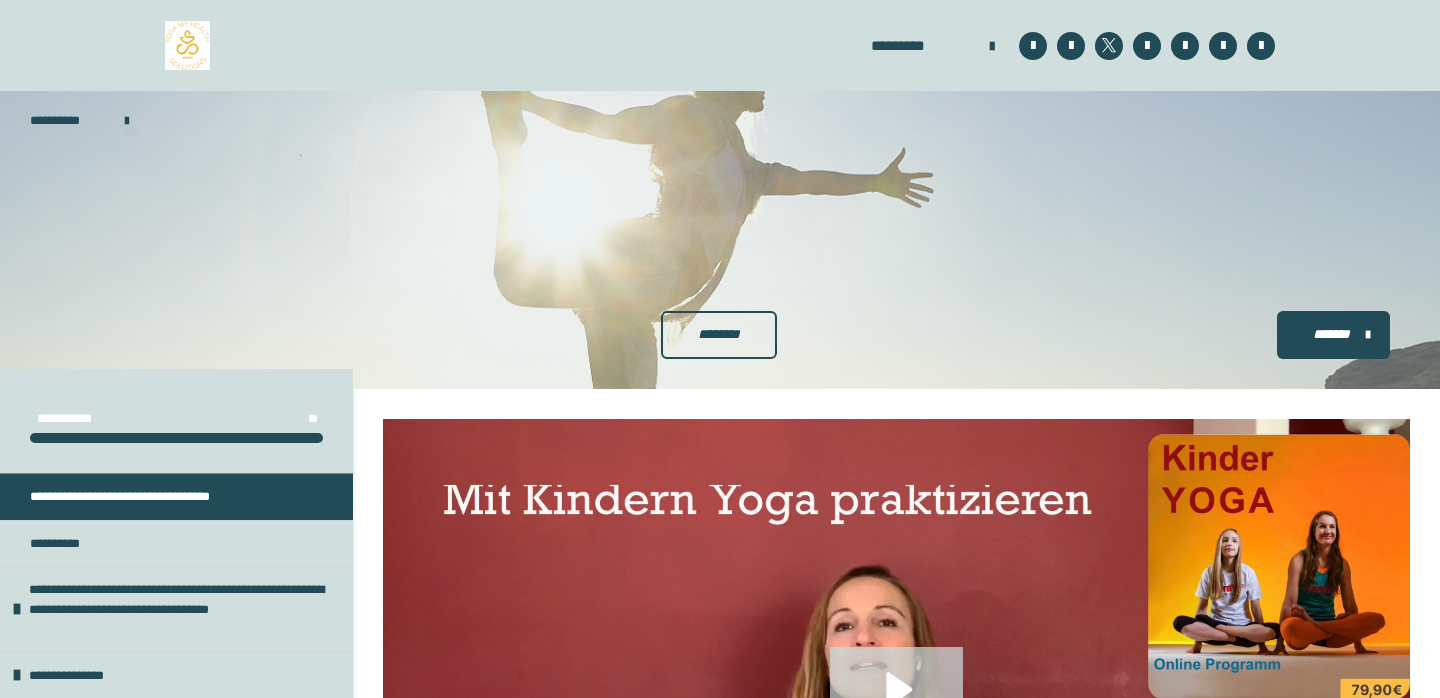 scroll, scrollTop: 0, scrollLeft: 0, axis: both 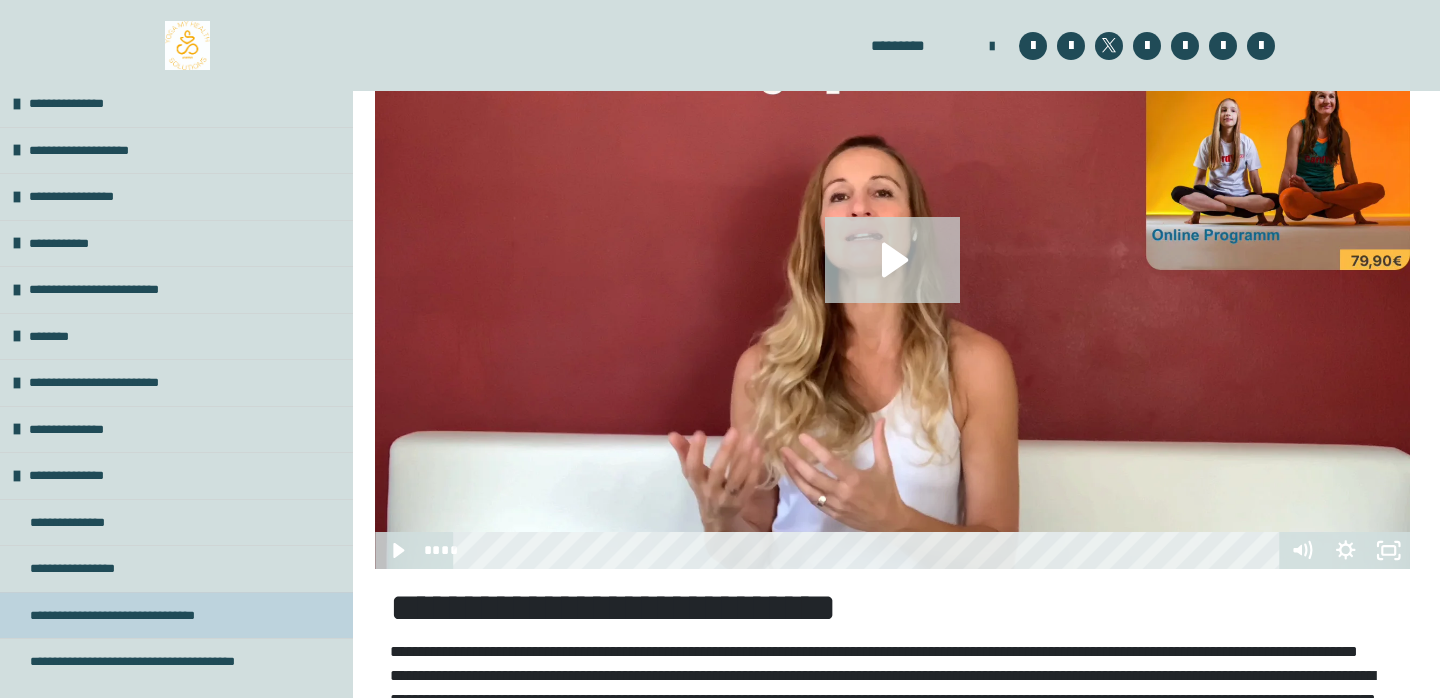 click on "**********" at bounding box center (147, 616) 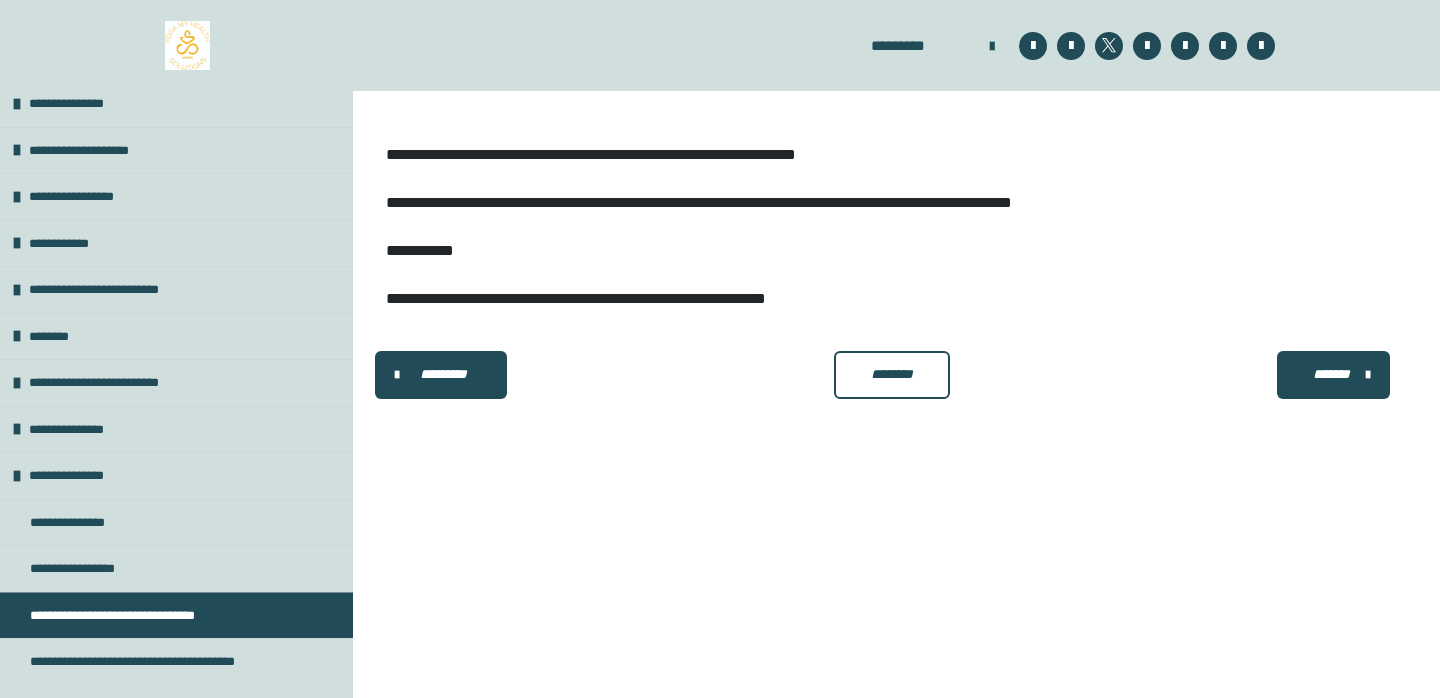 scroll, scrollTop: 352, scrollLeft: 0, axis: vertical 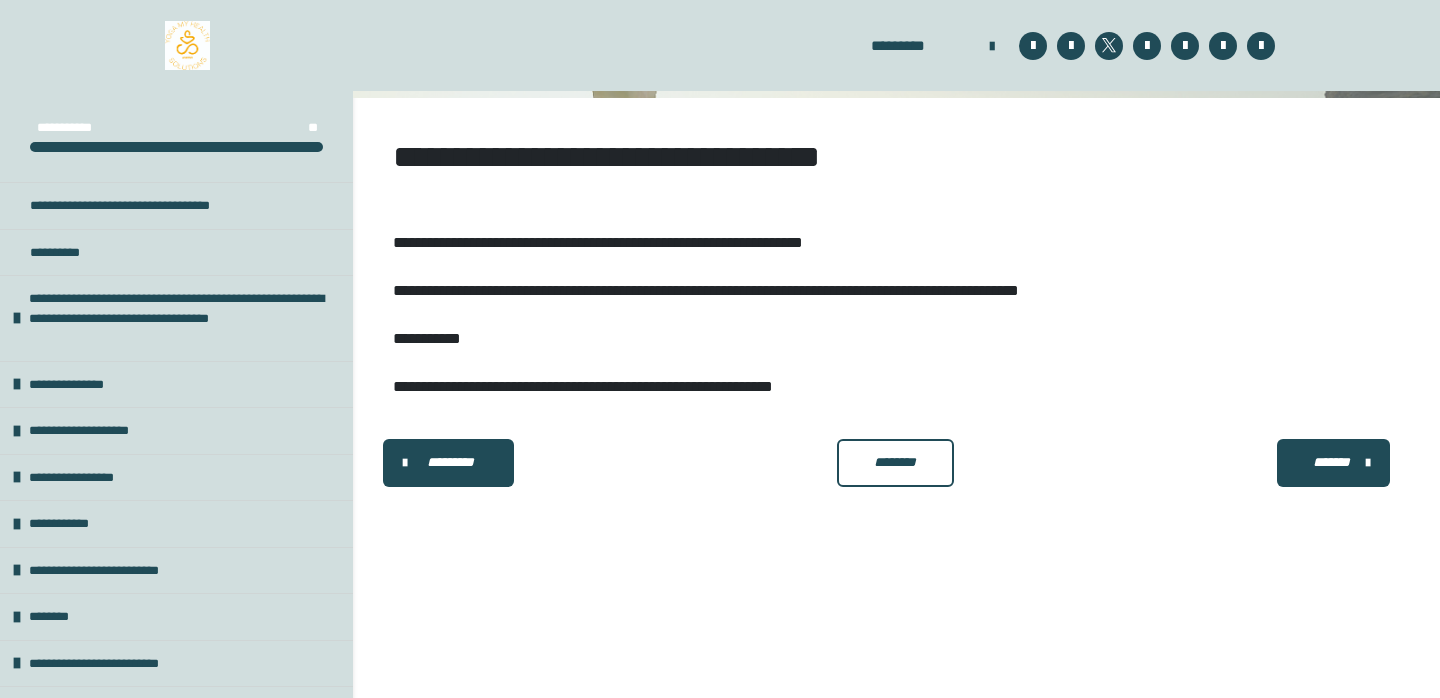 click on "**********" at bounding box center [896, 268] 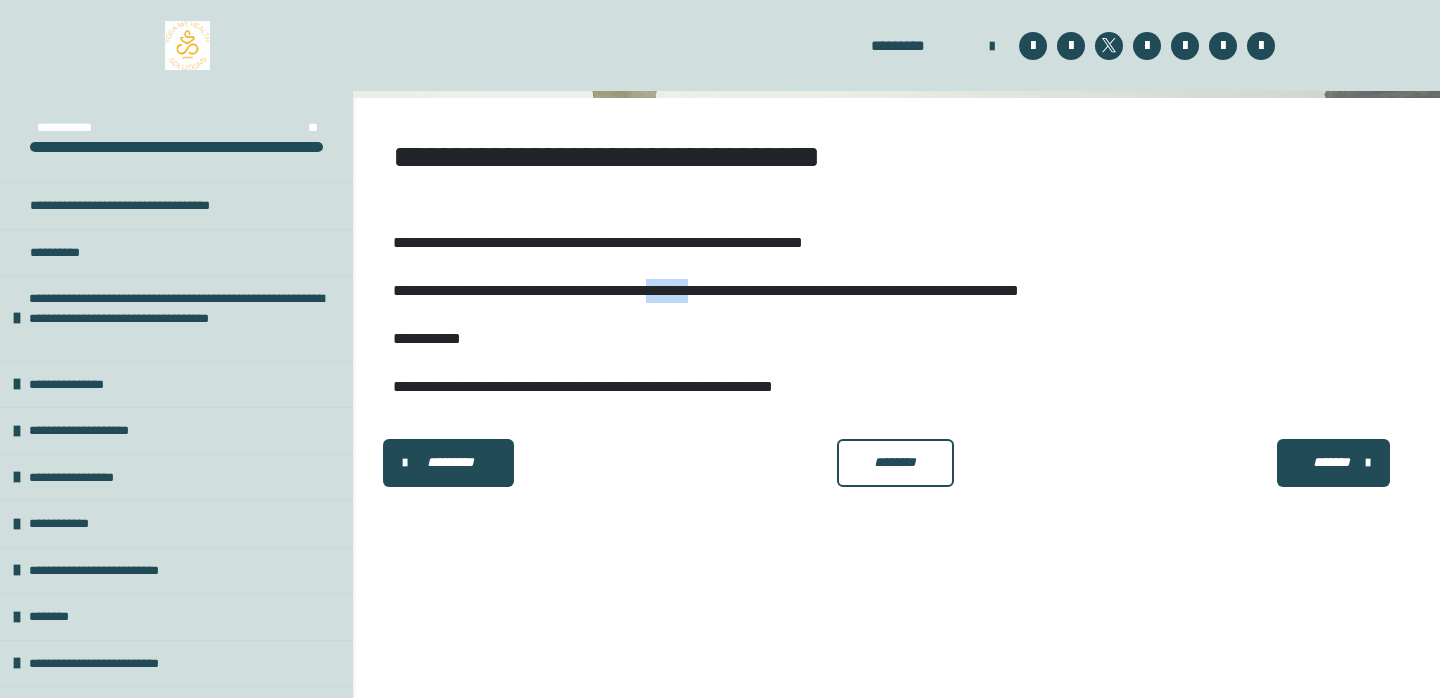 click on "**********" at bounding box center (896, 268) 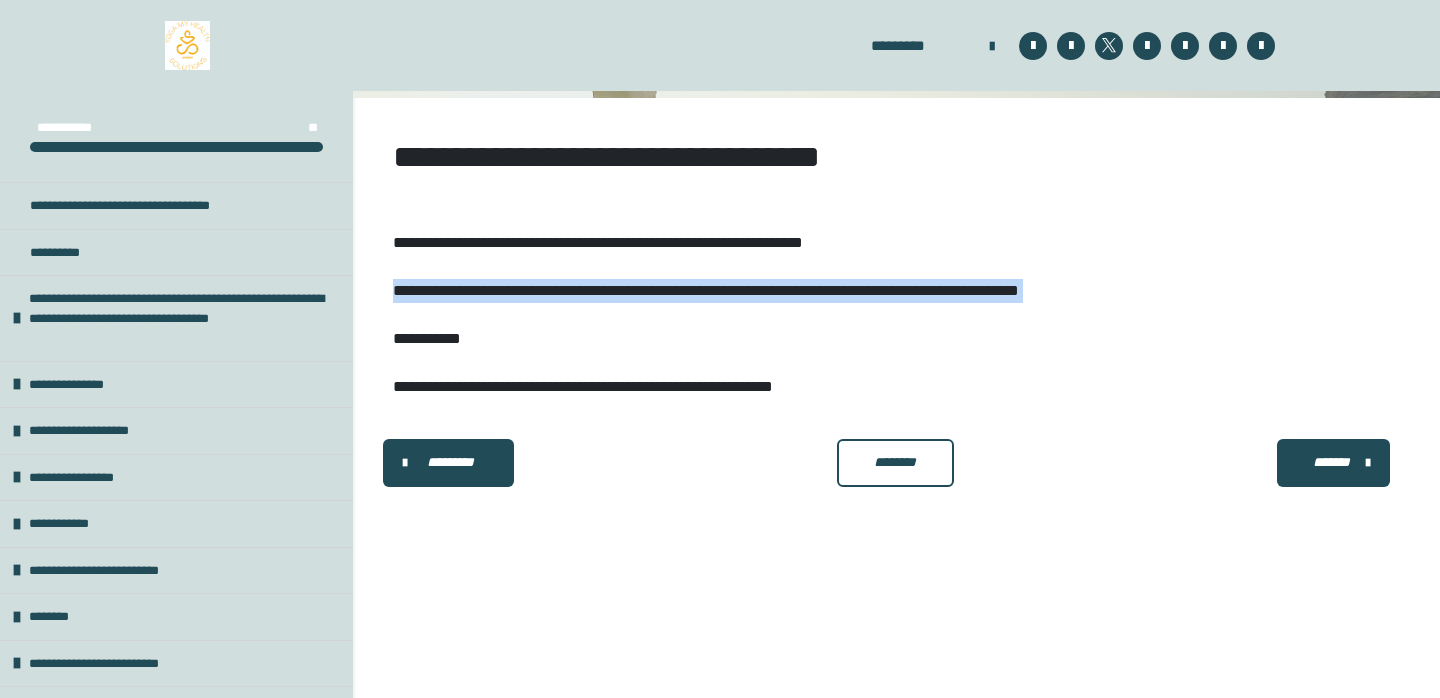 click on "**********" at bounding box center [896, 268] 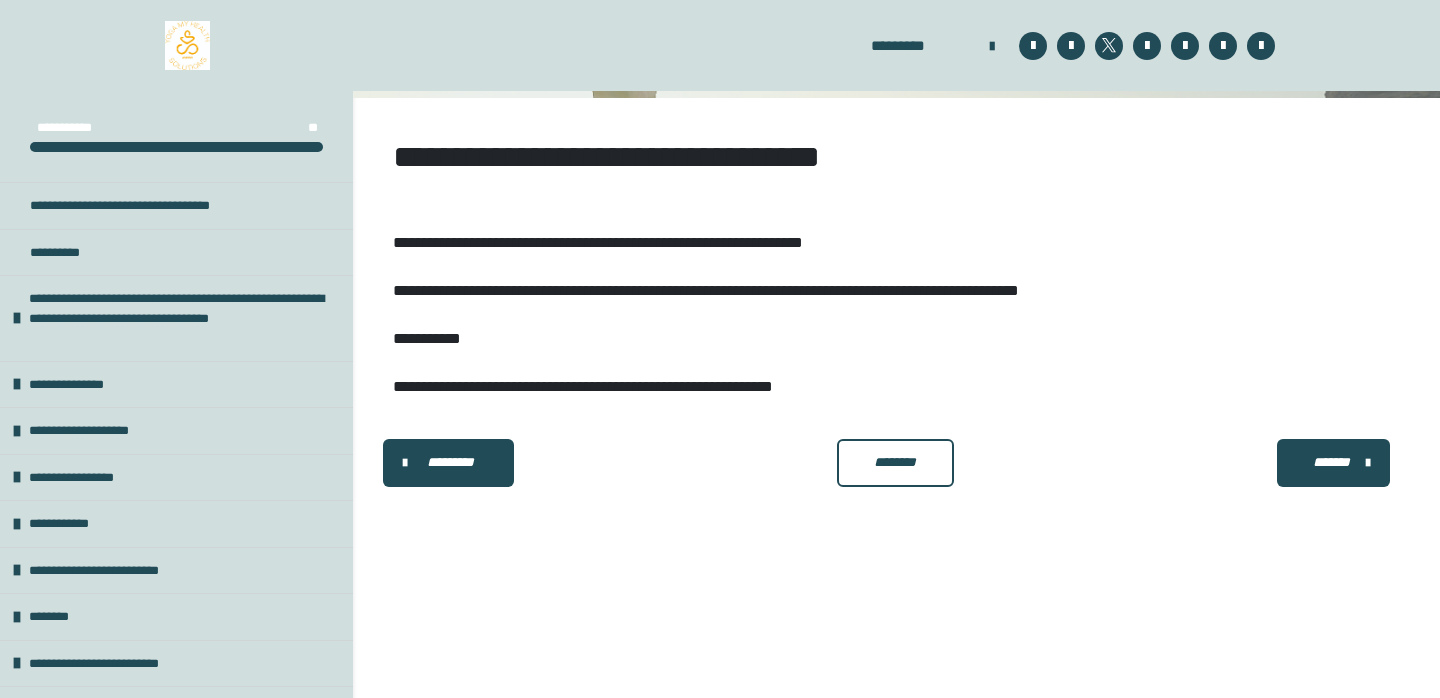 click on "**********" at bounding box center [896, 268] 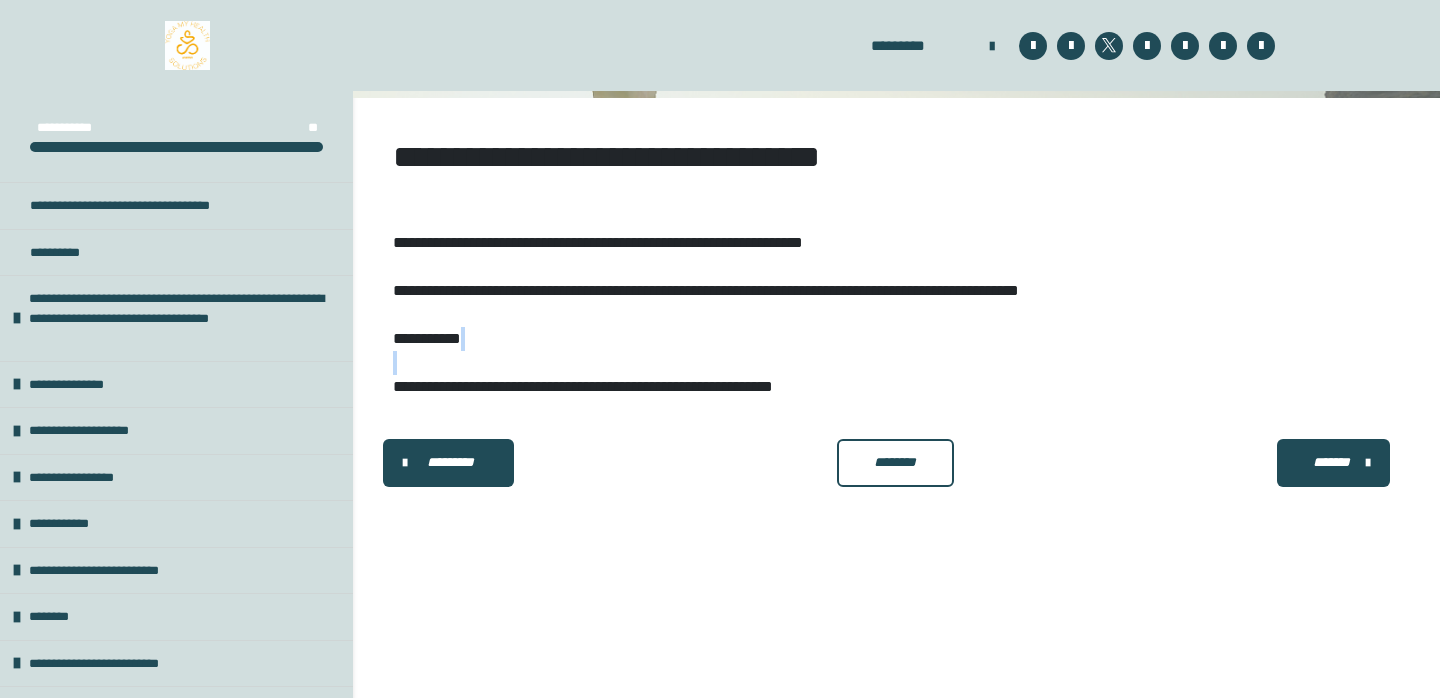 click on "**********" at bounding box center (896, 268) 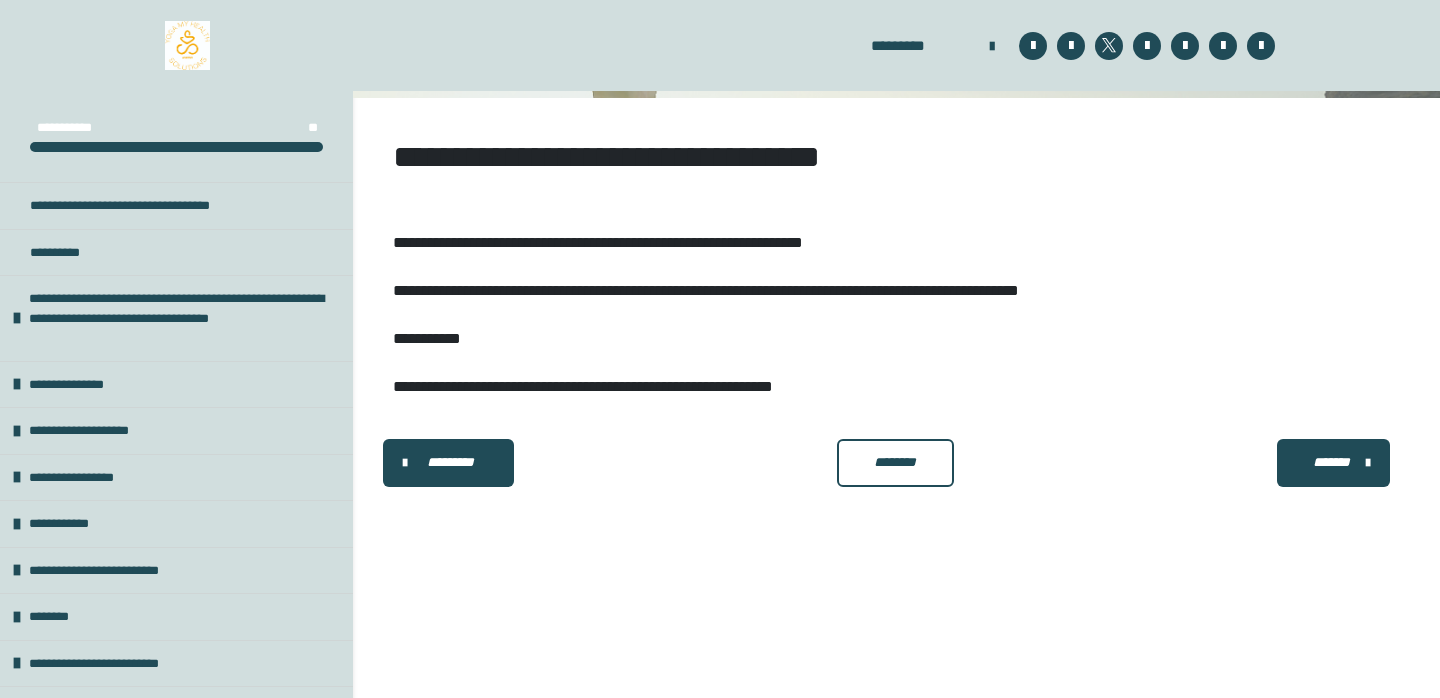 click on "**********" at bounding box center [896, 268] 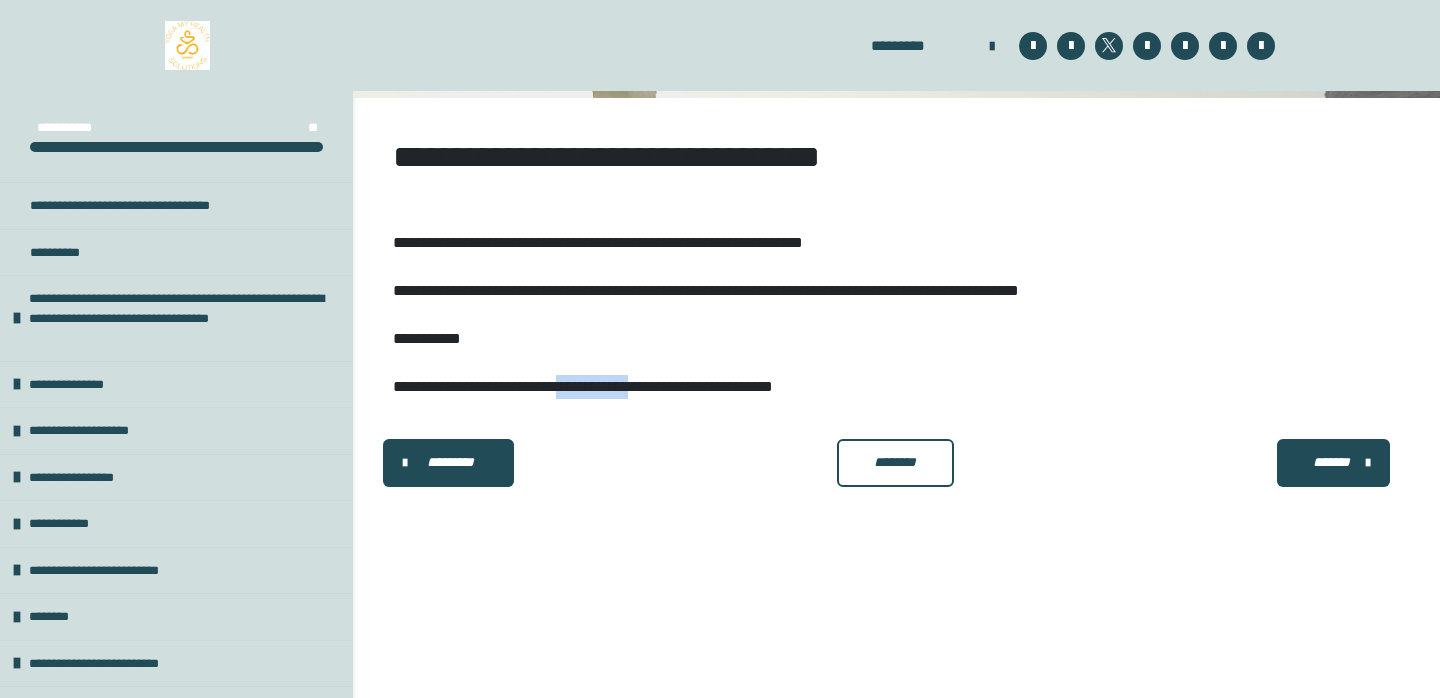 click on "**********" at bounding box center (896, 268) 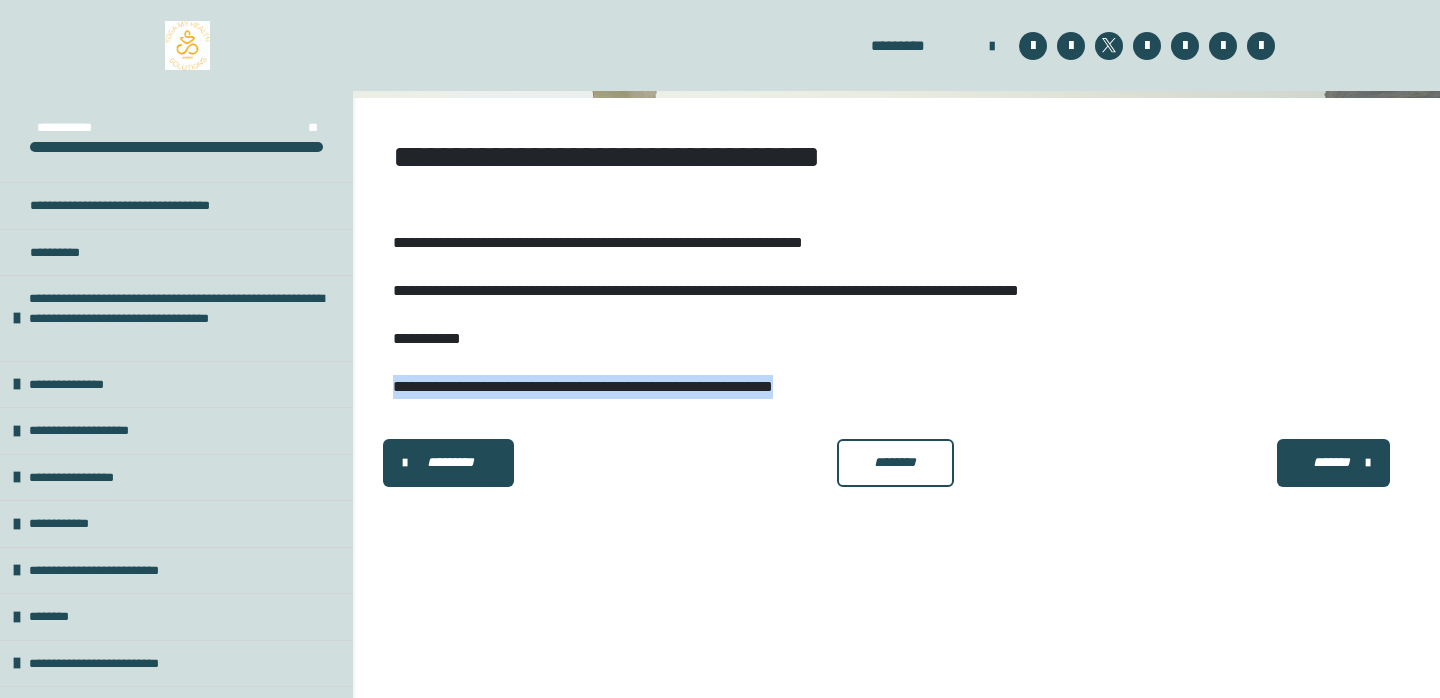 click on "**********" at bounding box center [896, 268] 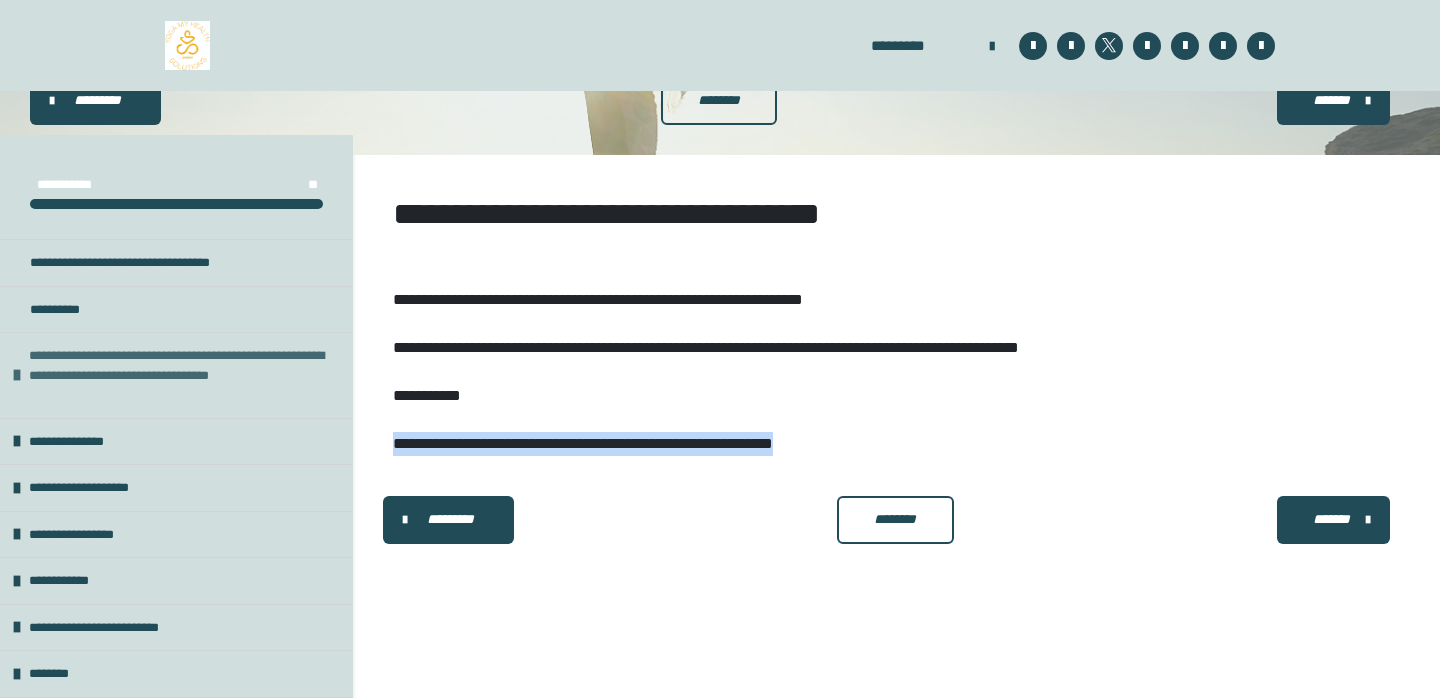 scroll, scrollTop: 232, scrollLeft: 0, axis: vertical 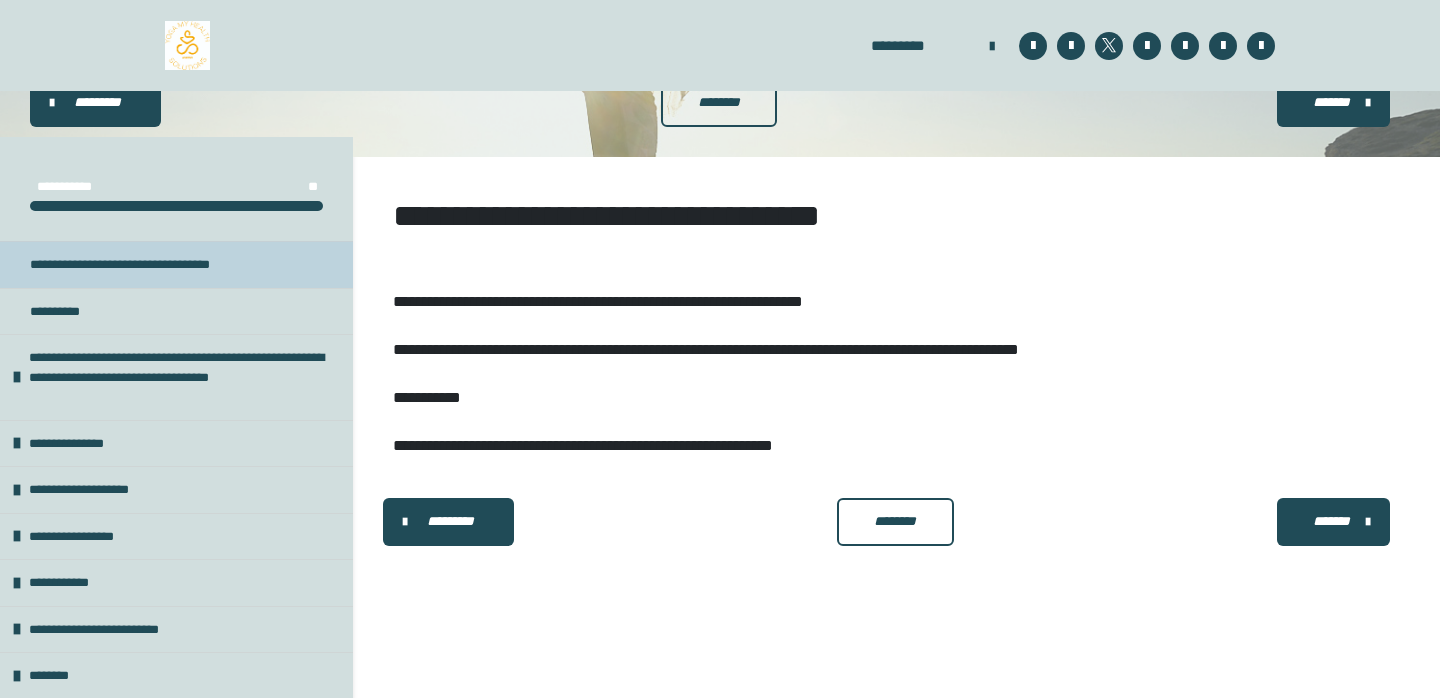 click on "**********" at bounding box center [163, 265] 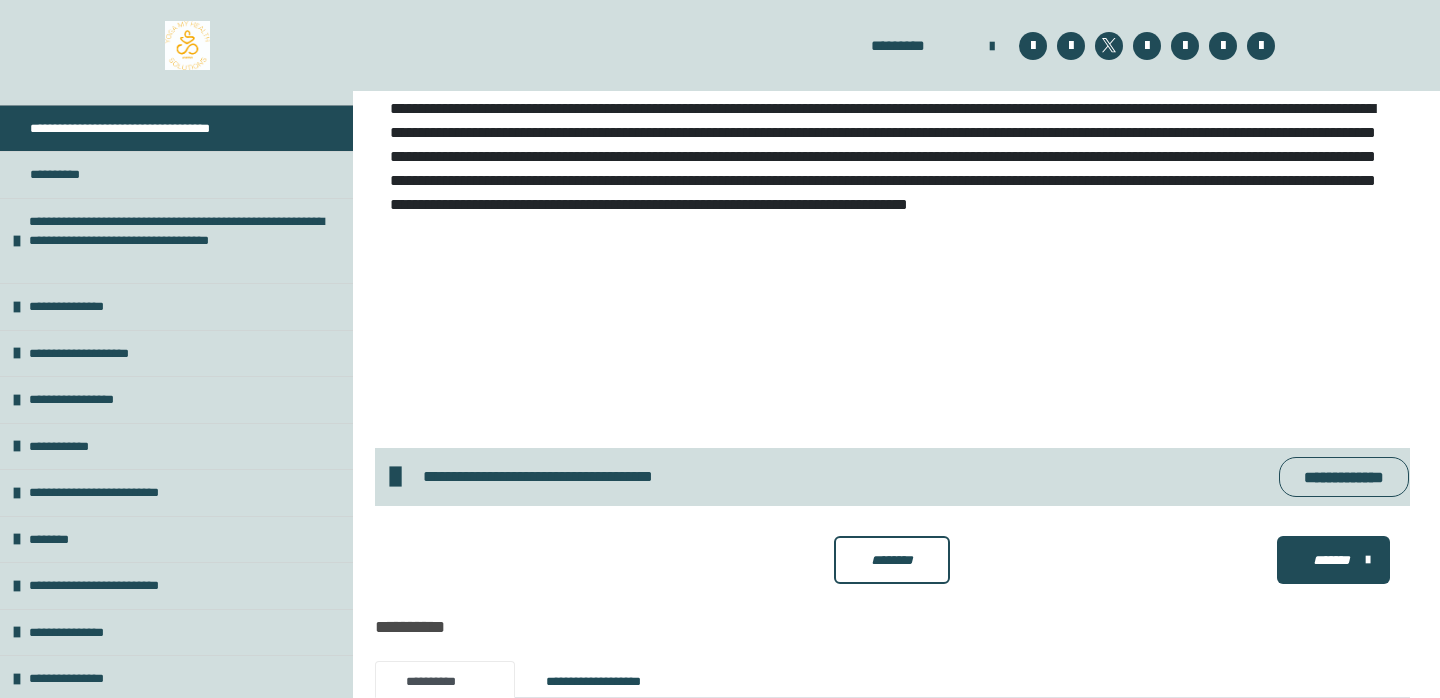 scroll, scrollTop: 3953, scrollLeft: 0, axis: vertical 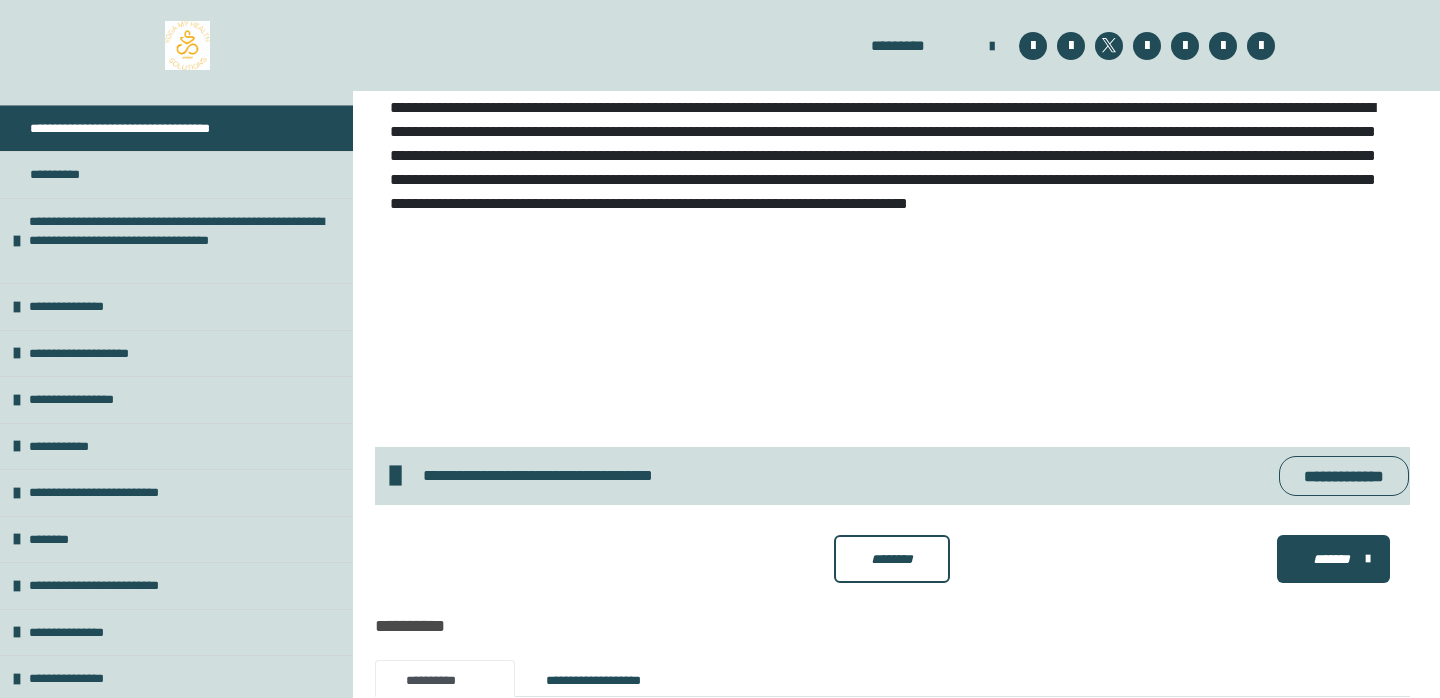 click on "**********" at bounding box center [1344, 476] 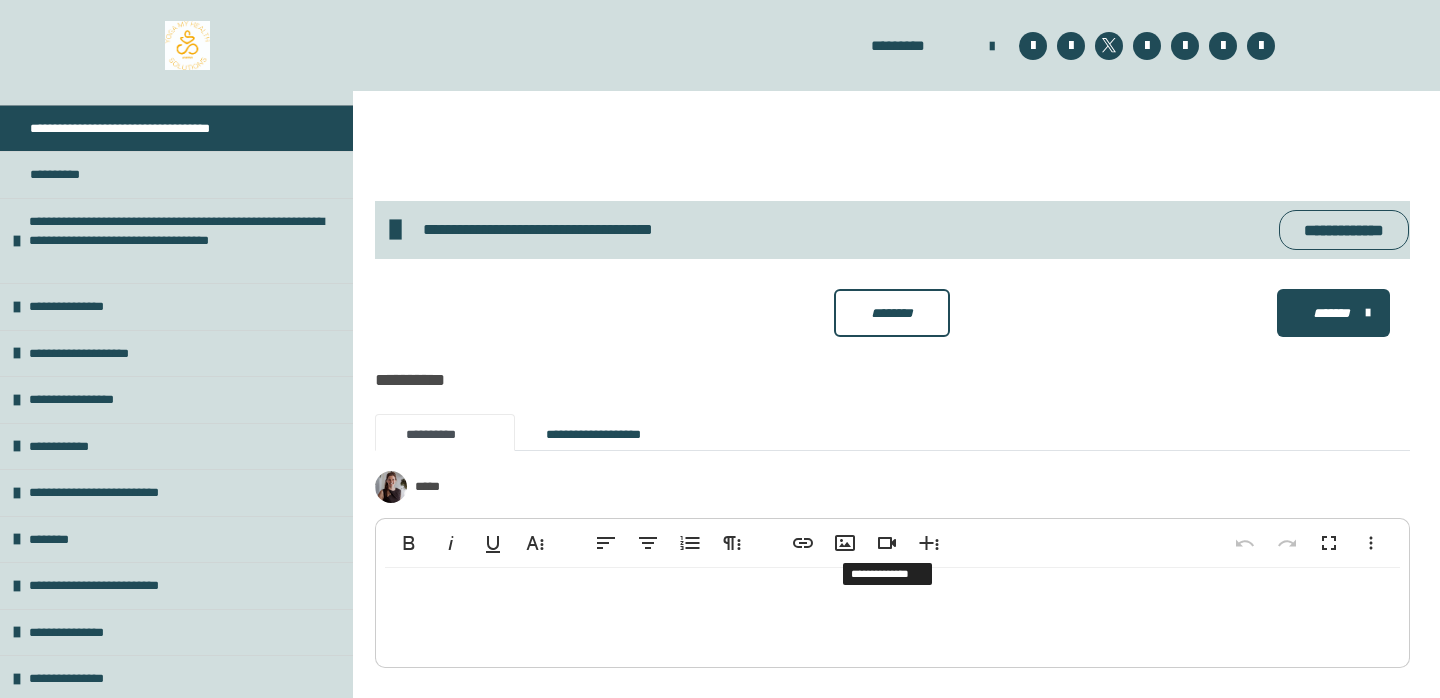 scroll, scrollTop: 4306, scrollLeft: 0, axis: vertical 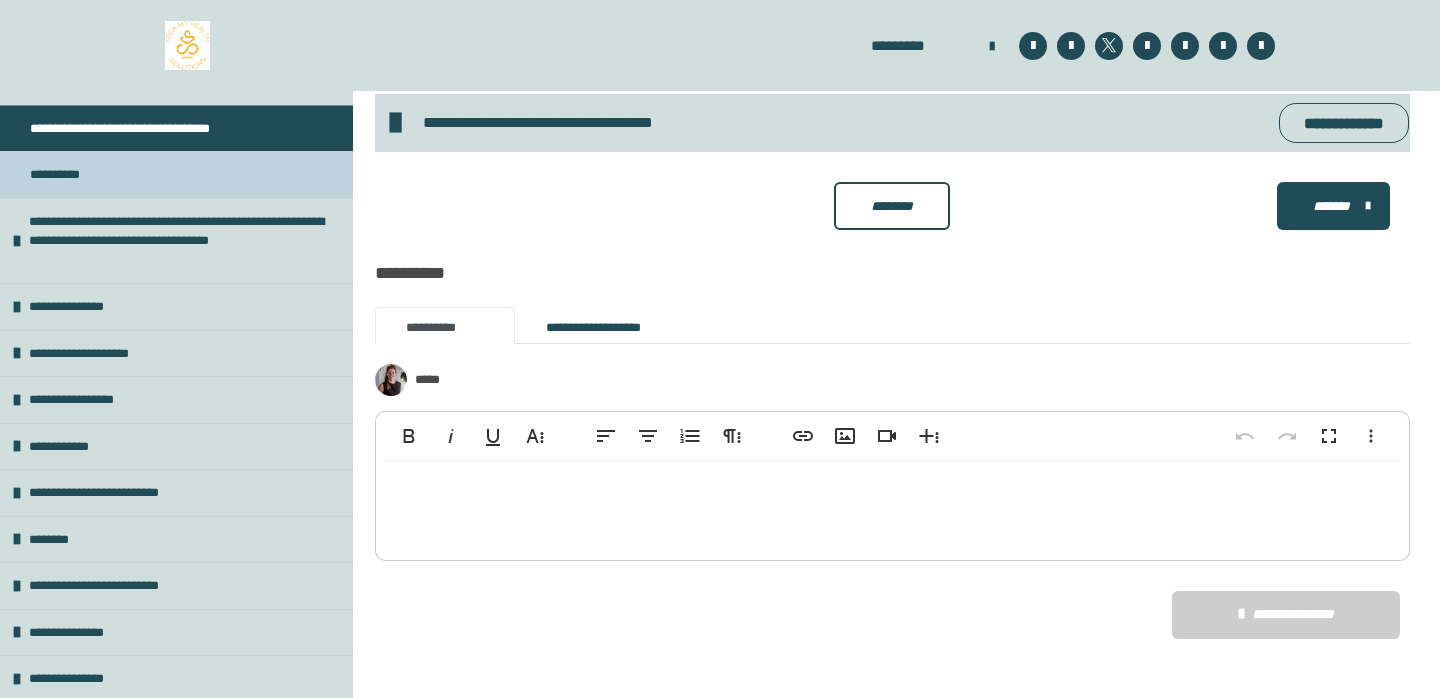 click on "**********" at bounding box center [69, 175] 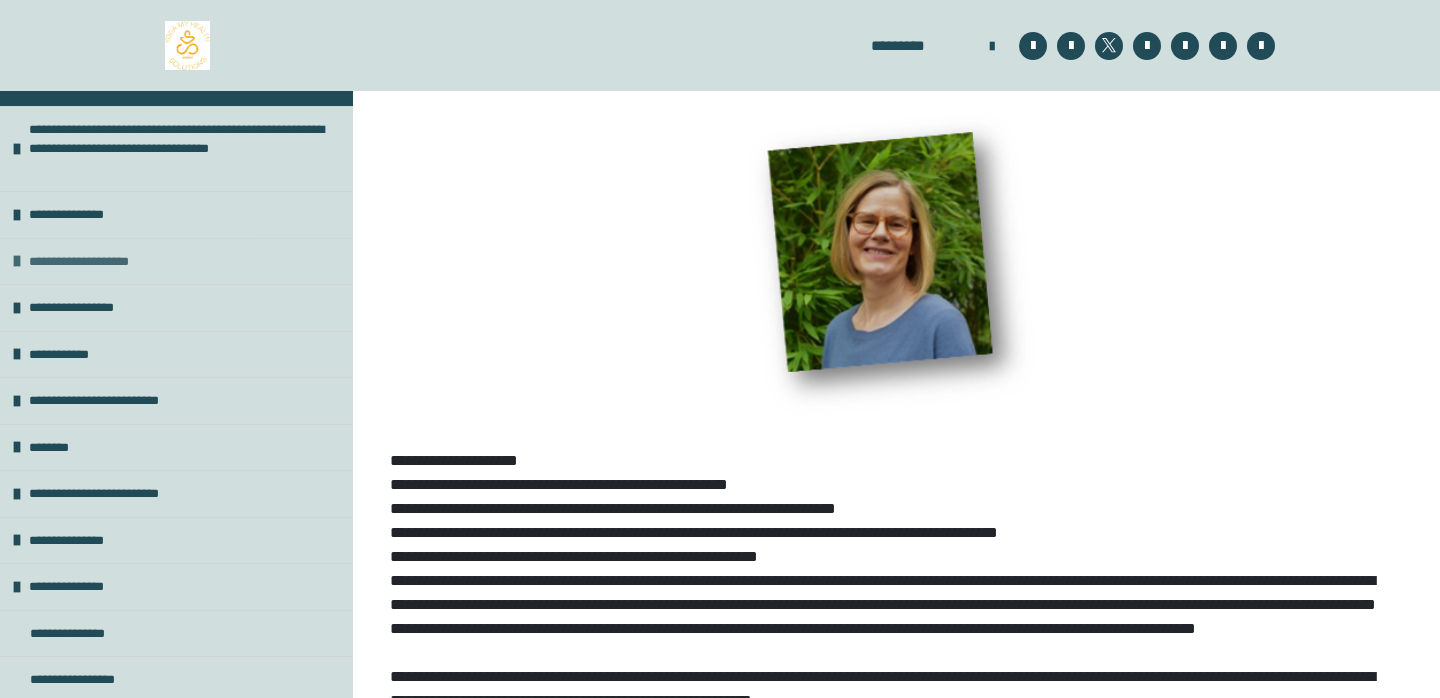 scroll, scrollTop: 204, scrollLeft: 0, axis: vertical 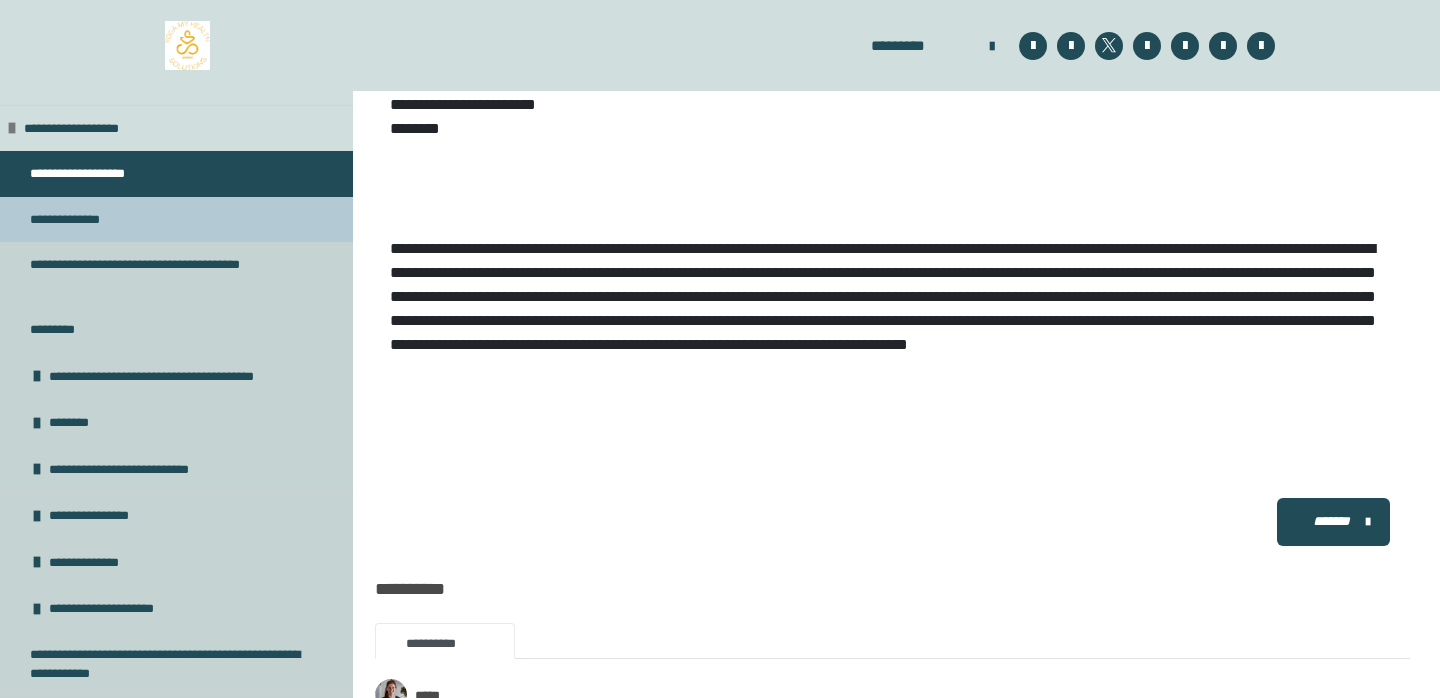 click on "**********" at bounding box center (74, 220) 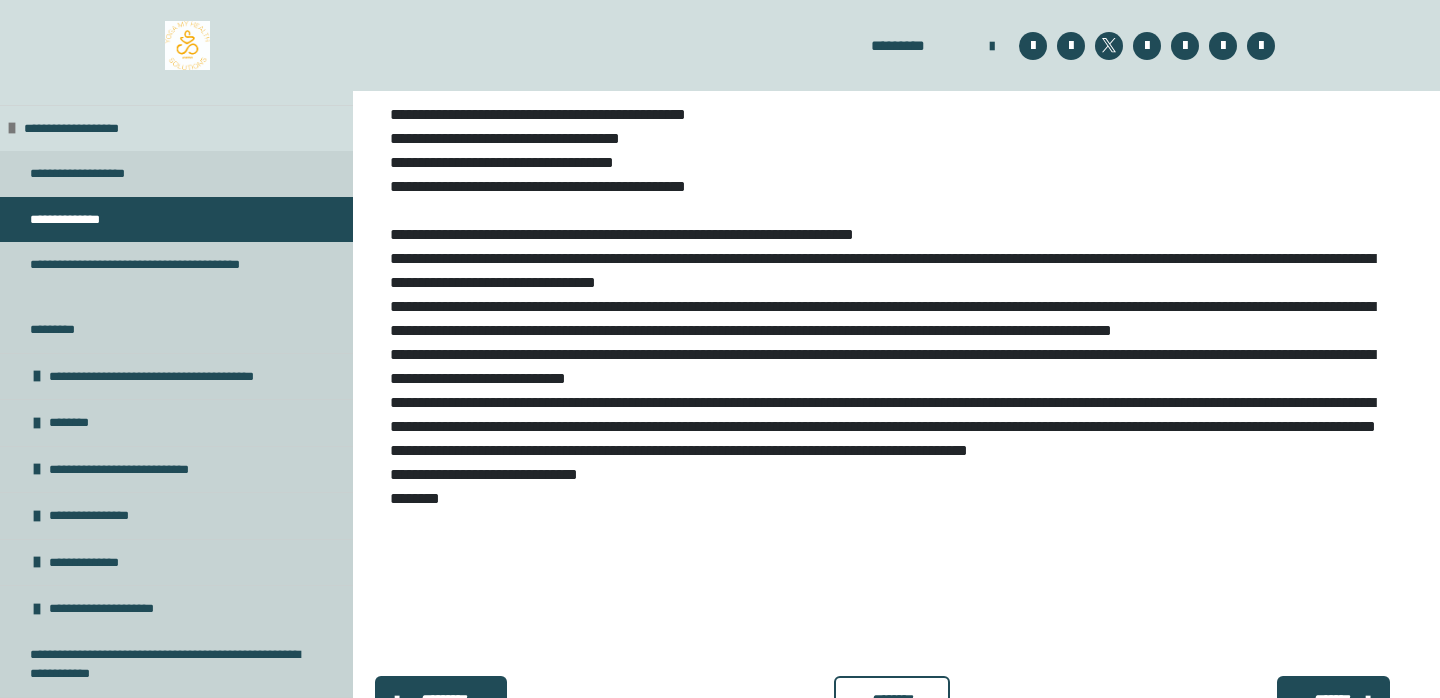scroll, scrollTop: 930, scrollLeft: 0, axis: vertical 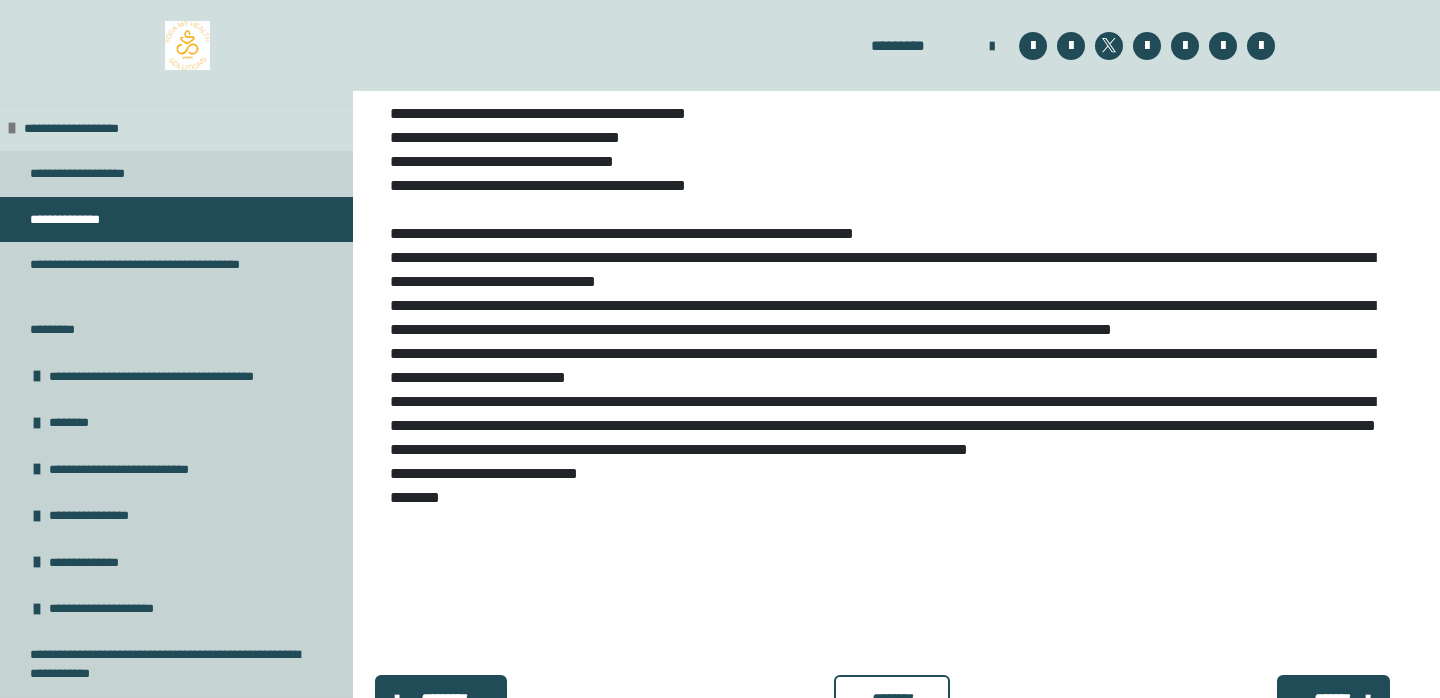 click on "**********" at bounding box center [892, 67] 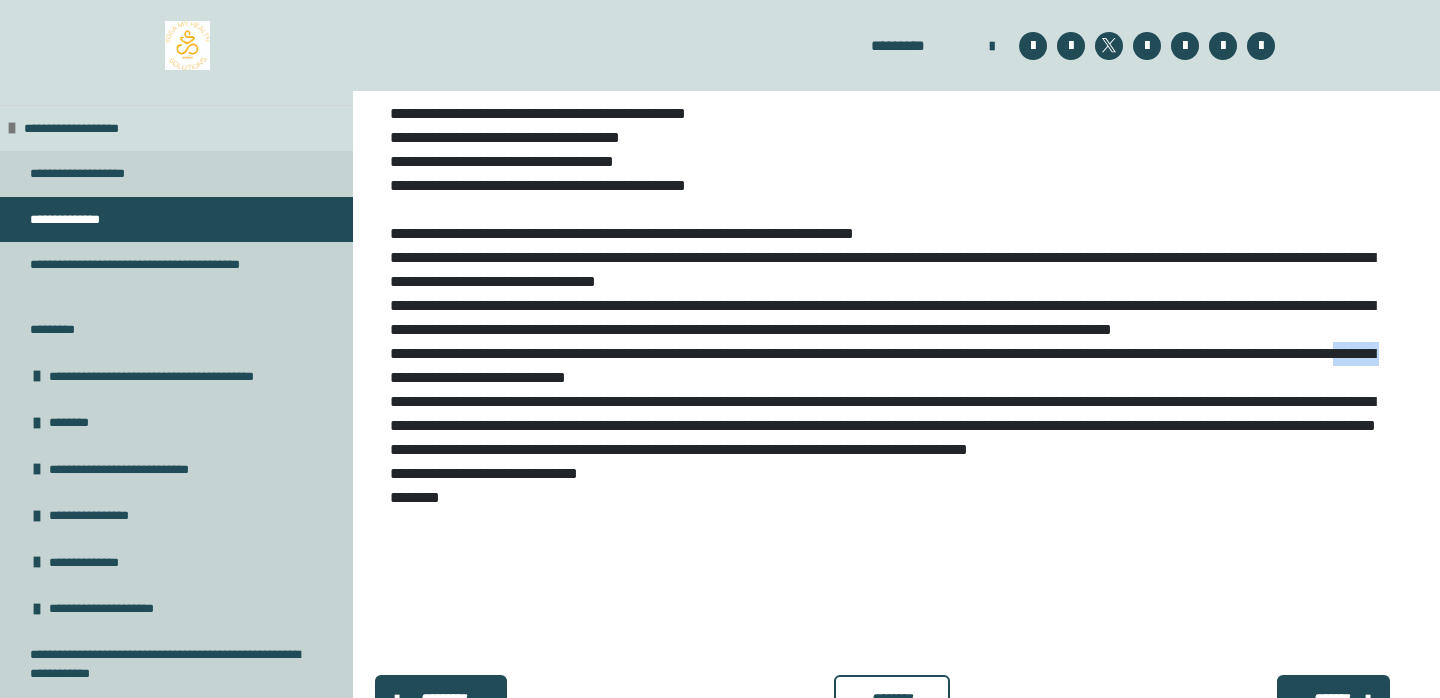 click on "**********" at bounding box center (892, 67) 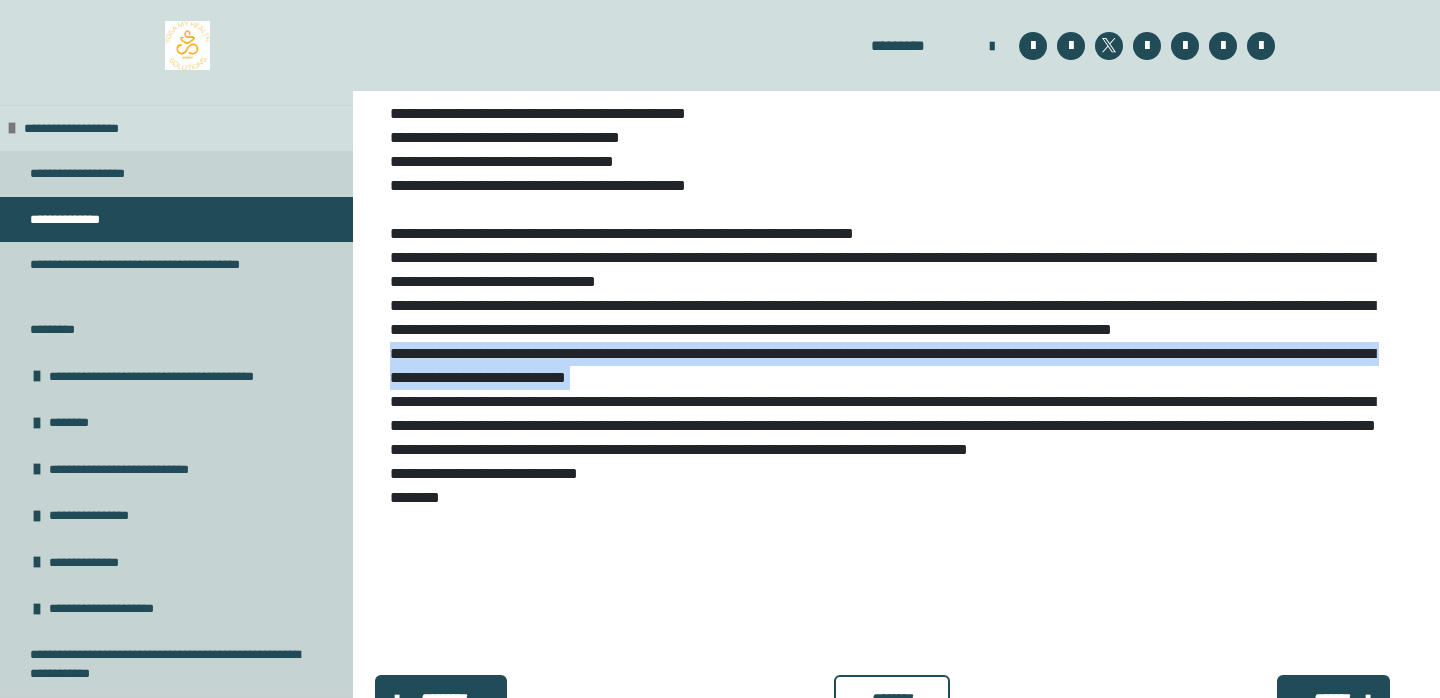 click on "**********" at bounding box center (892, 67) 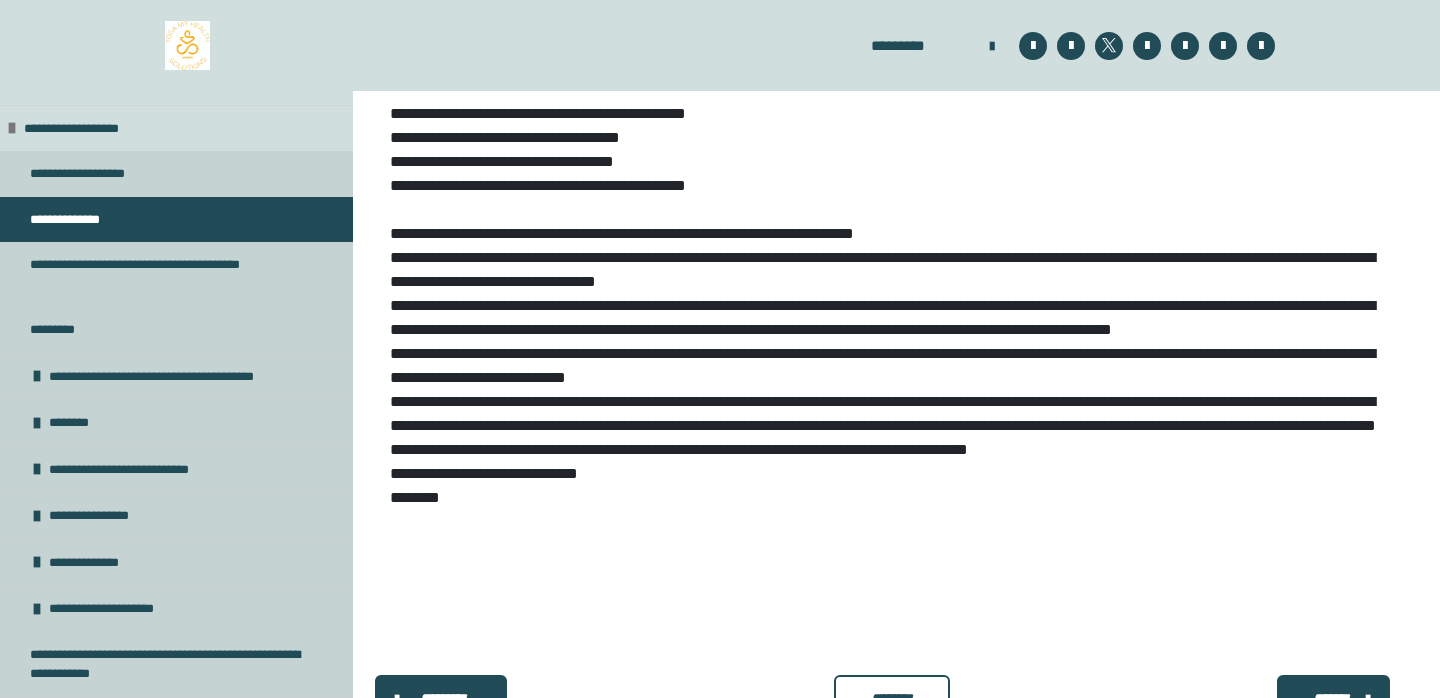 click on "**********" at bounding box center (892, 67) 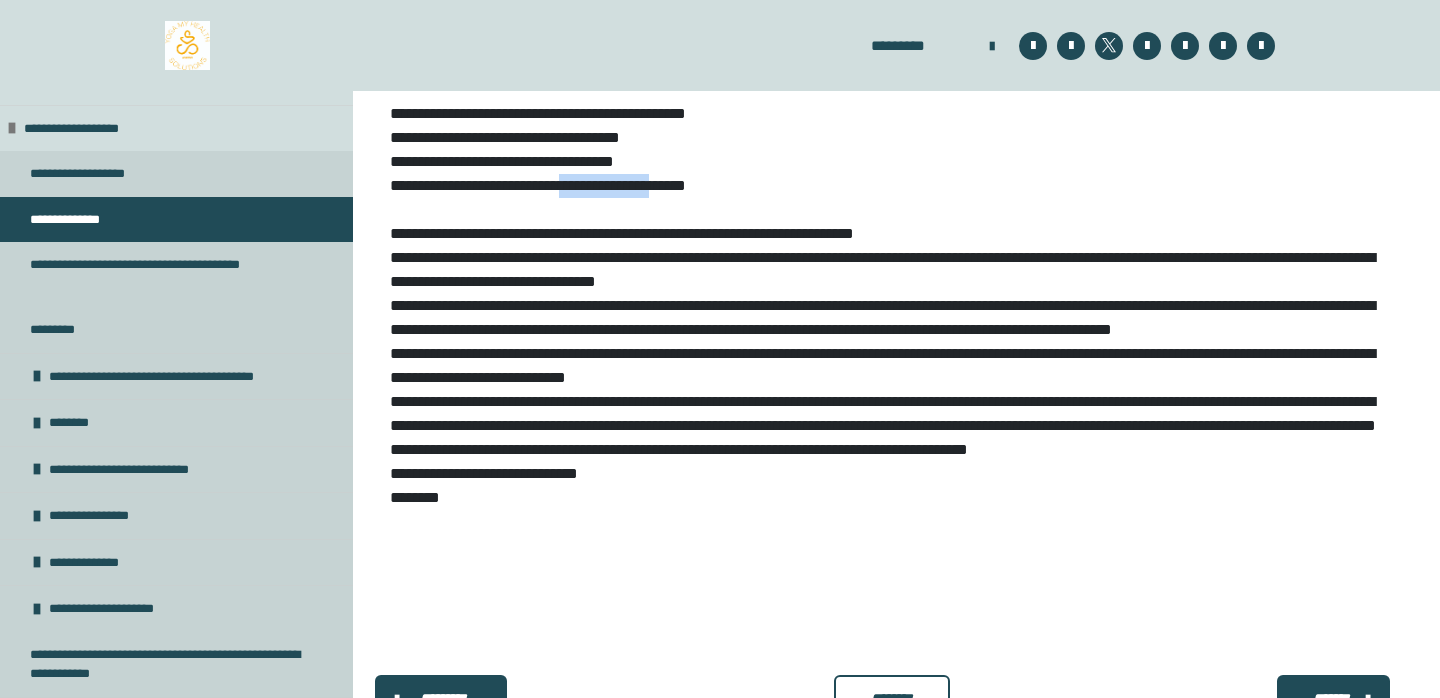 click on "**********" at bounding box center (892, 67) 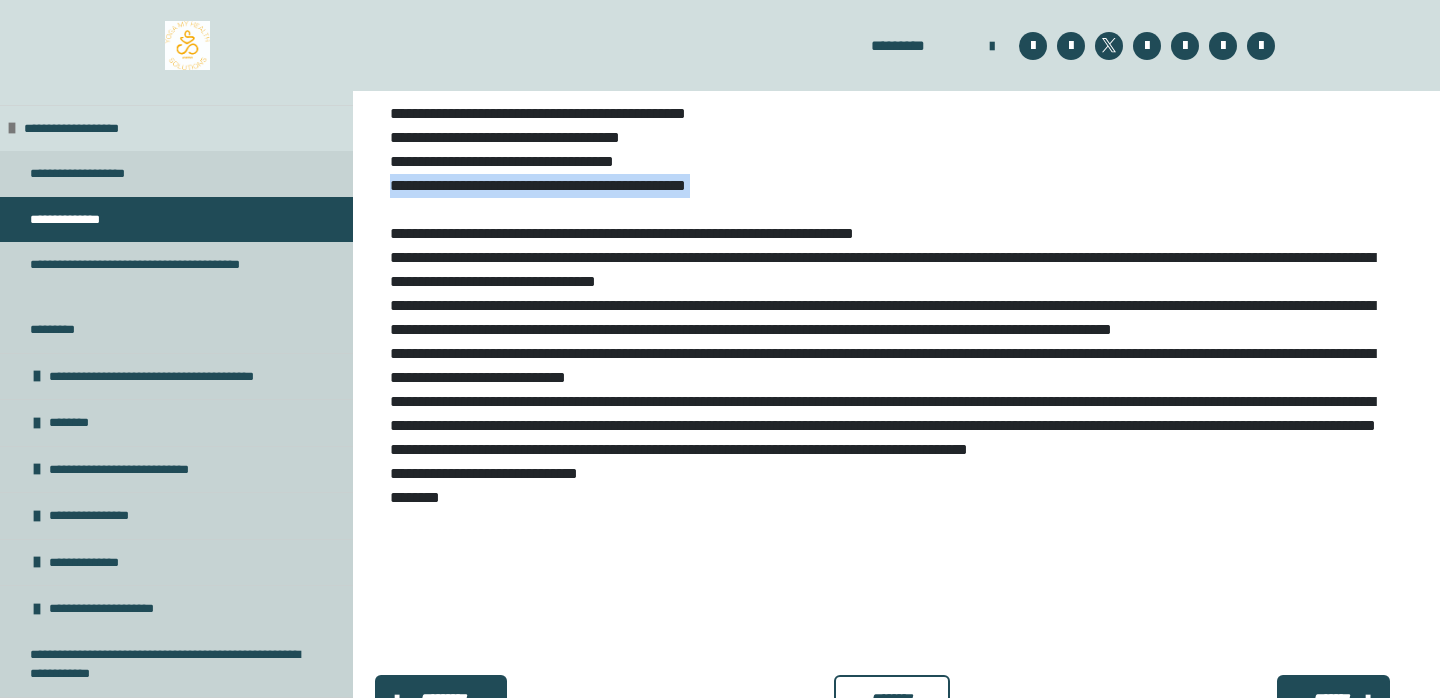 scroll, scrollTop: 958, scrollLeft: 0, axis: vertical 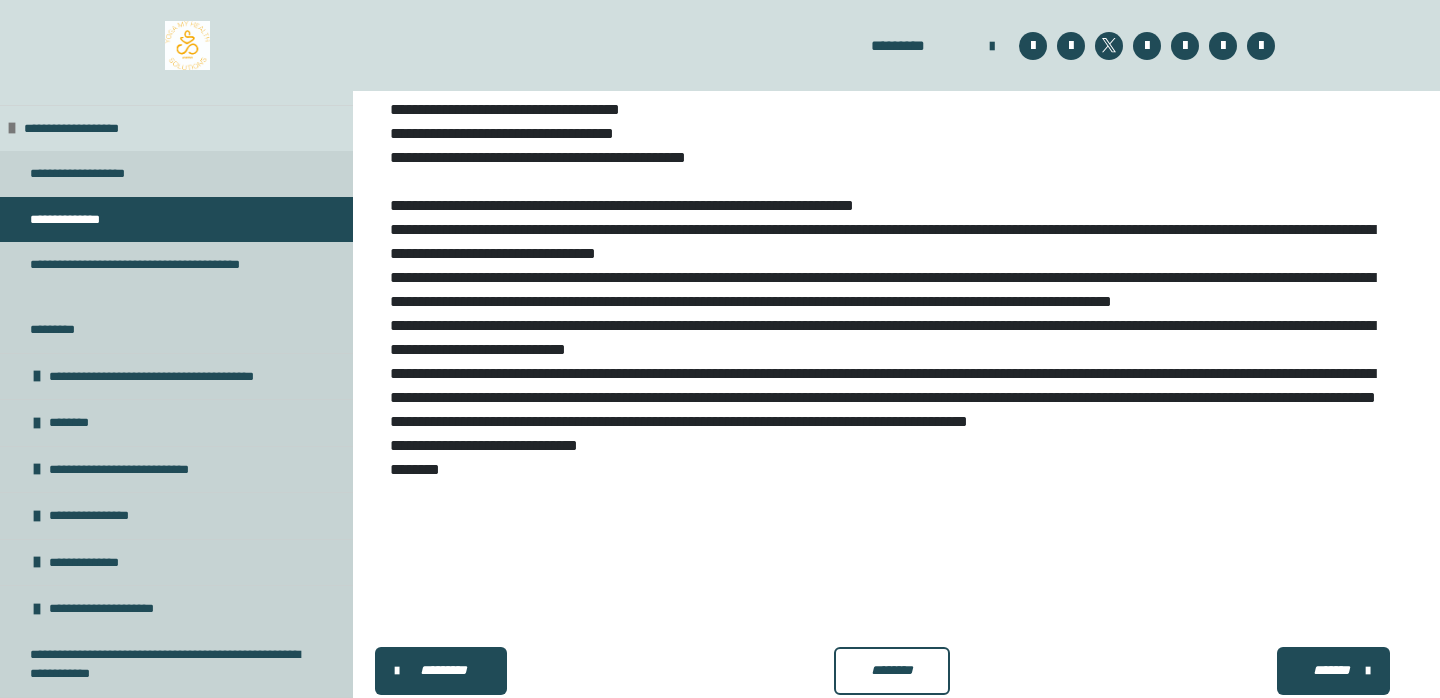 click on "**********" at bounding box center [892, 39] 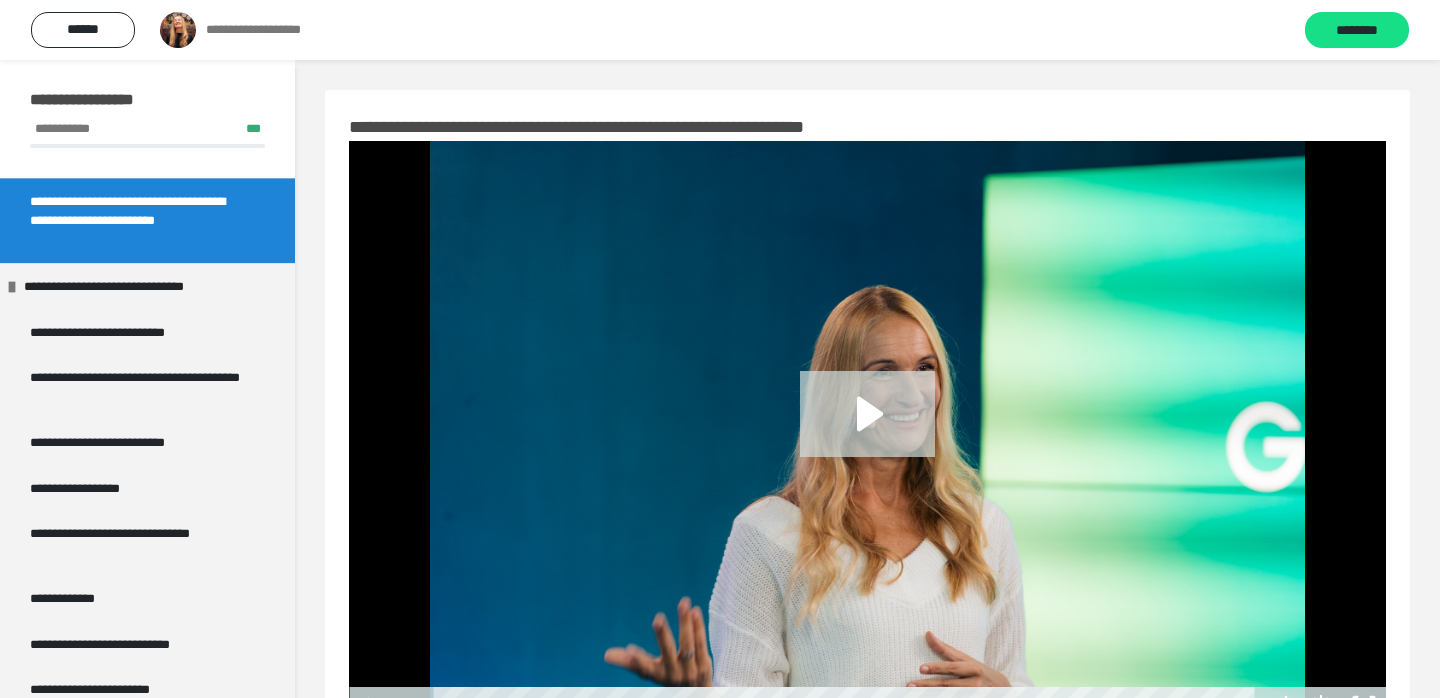 scroll, scrollTop: 0, scrollLeft: 0, axis: both 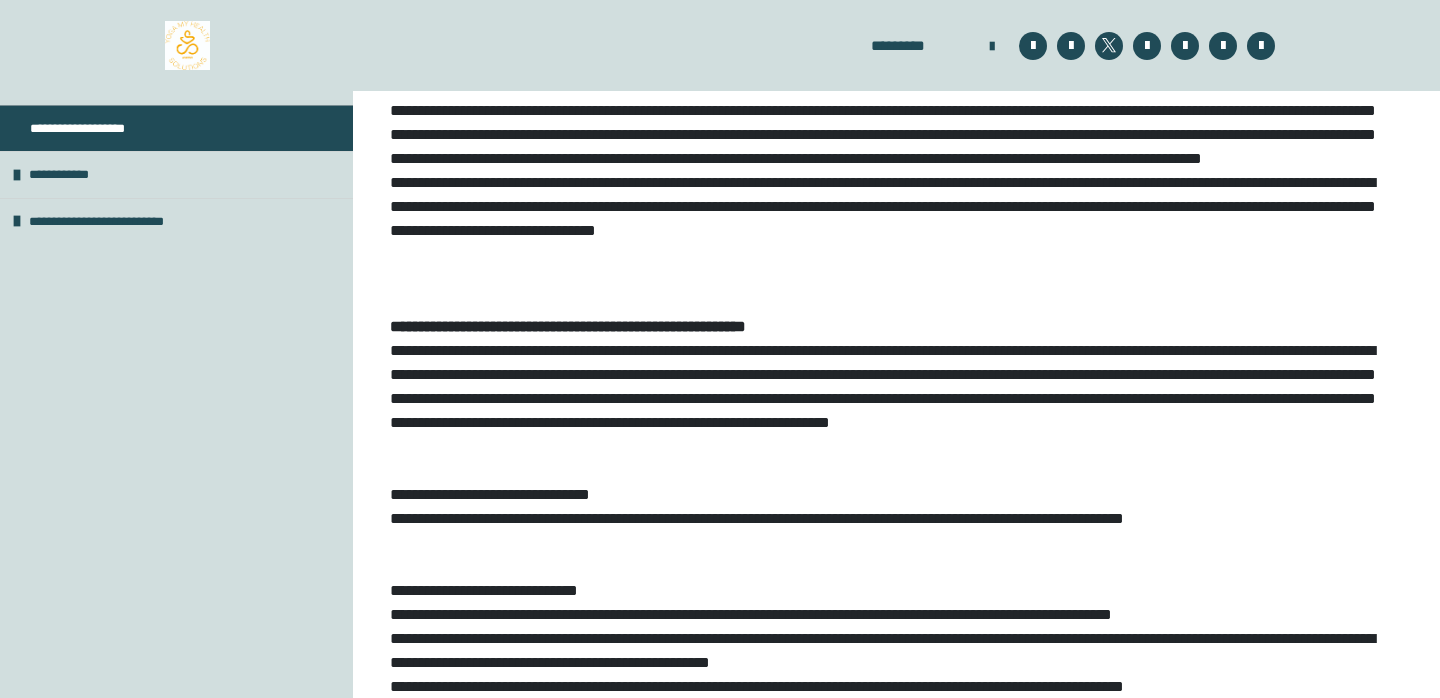 click on "**********" at bounding box center (892, 399) 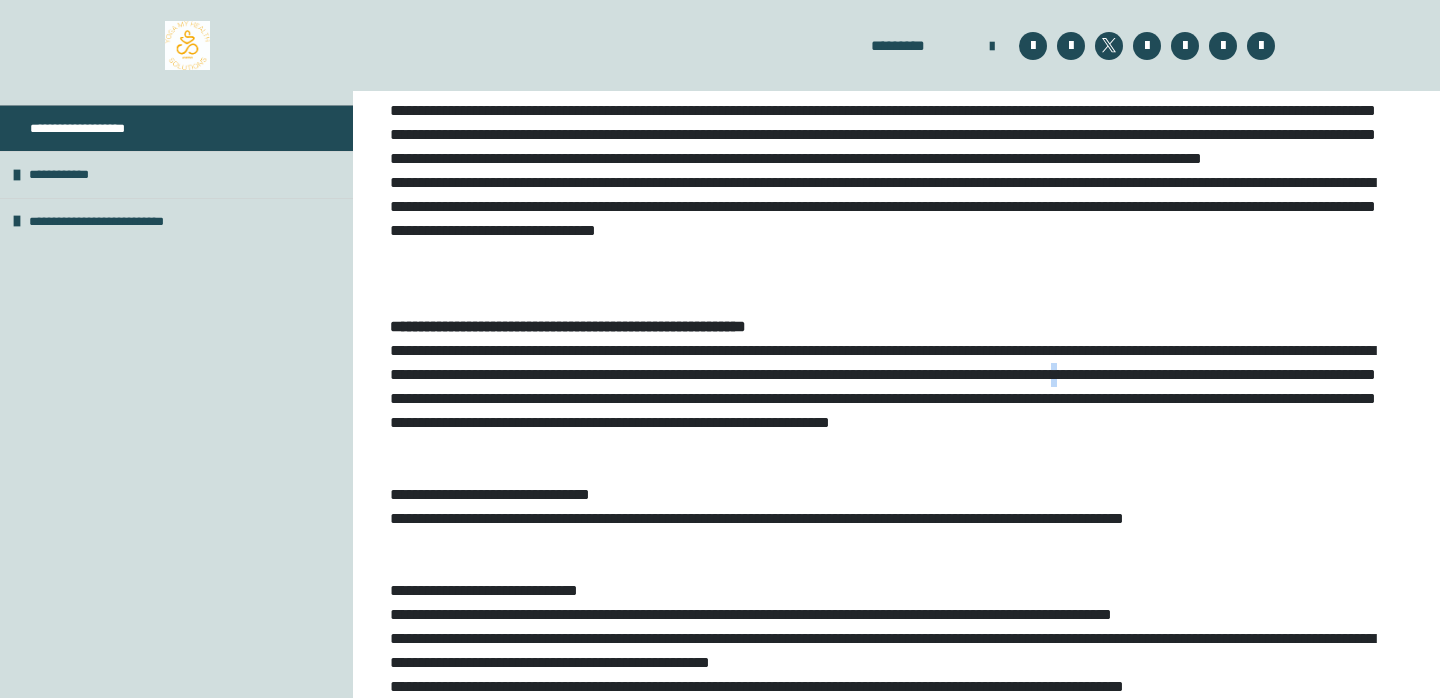 click on "**********" at bounding box center [892, 399] 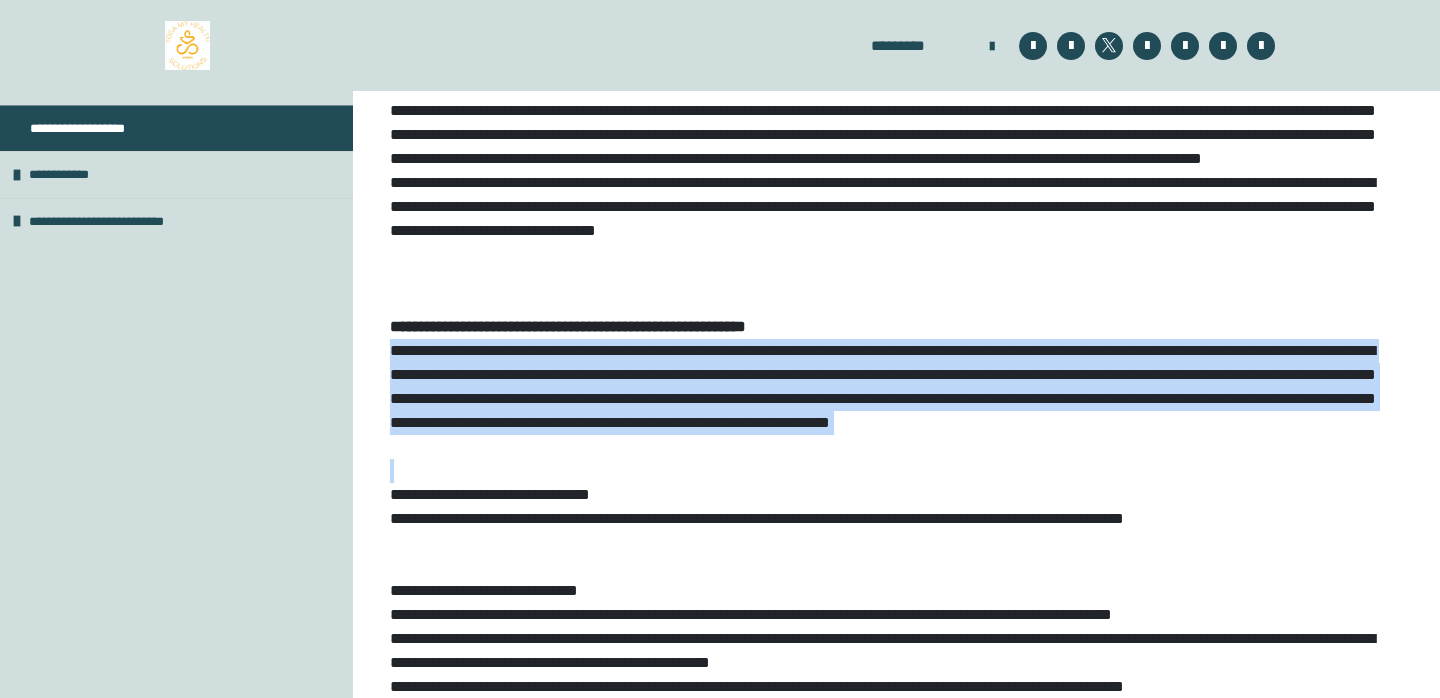 click on "**********" at bounding box center [892, 399] 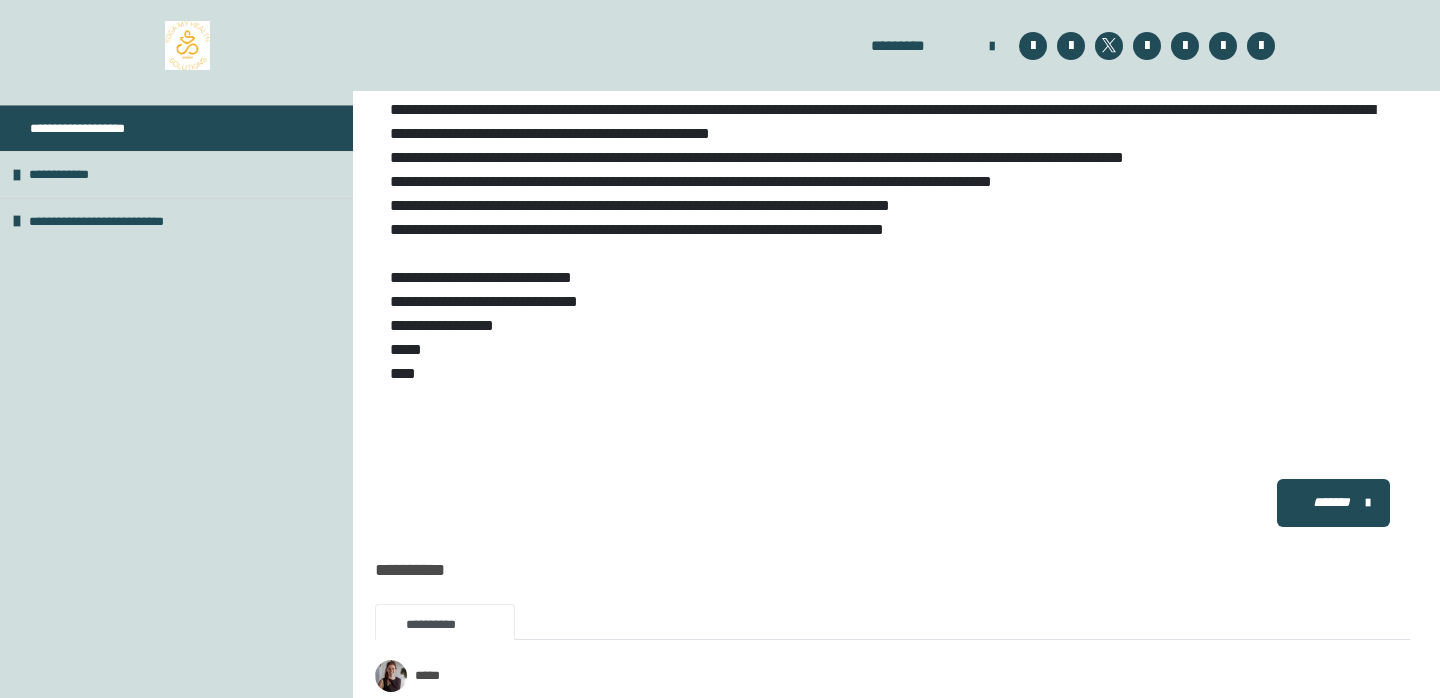 scroll, scrollTop: 960, scrollLeft: 0, axis: vertical 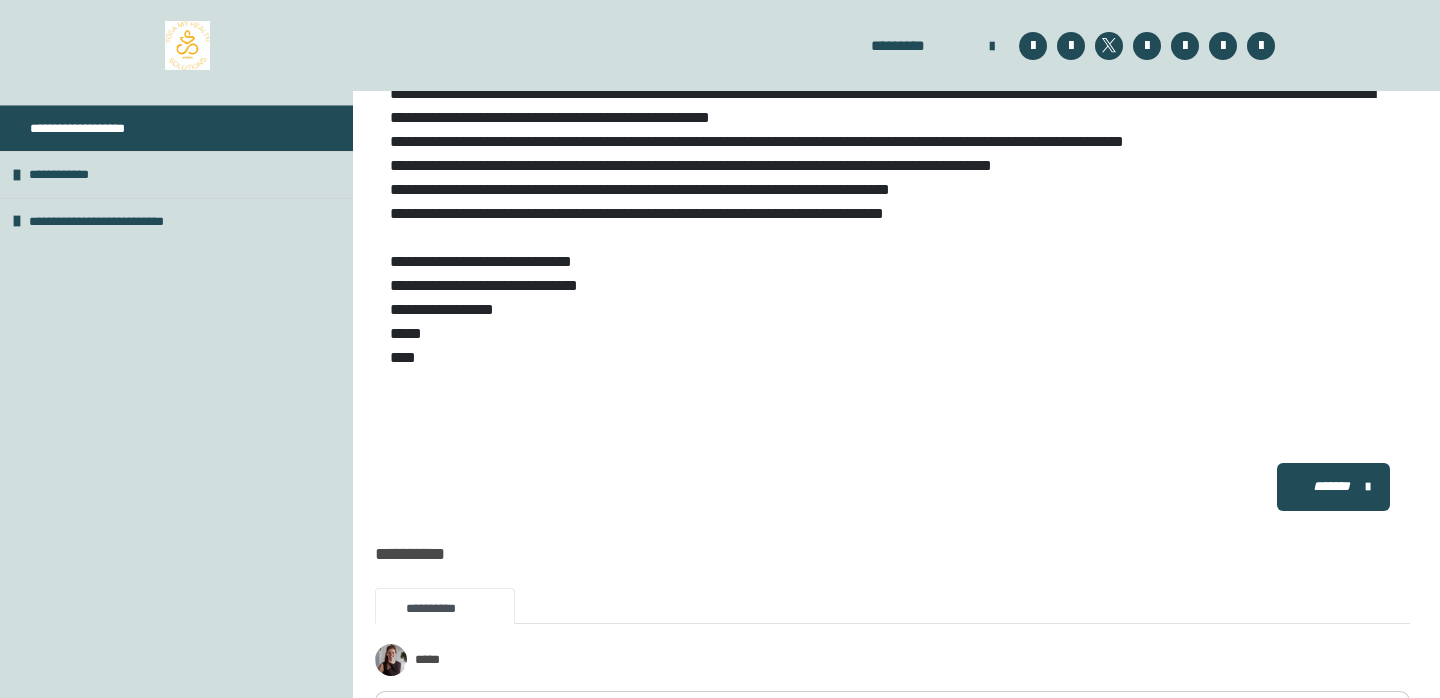 click on "**********" at bounding box center [892, 310] 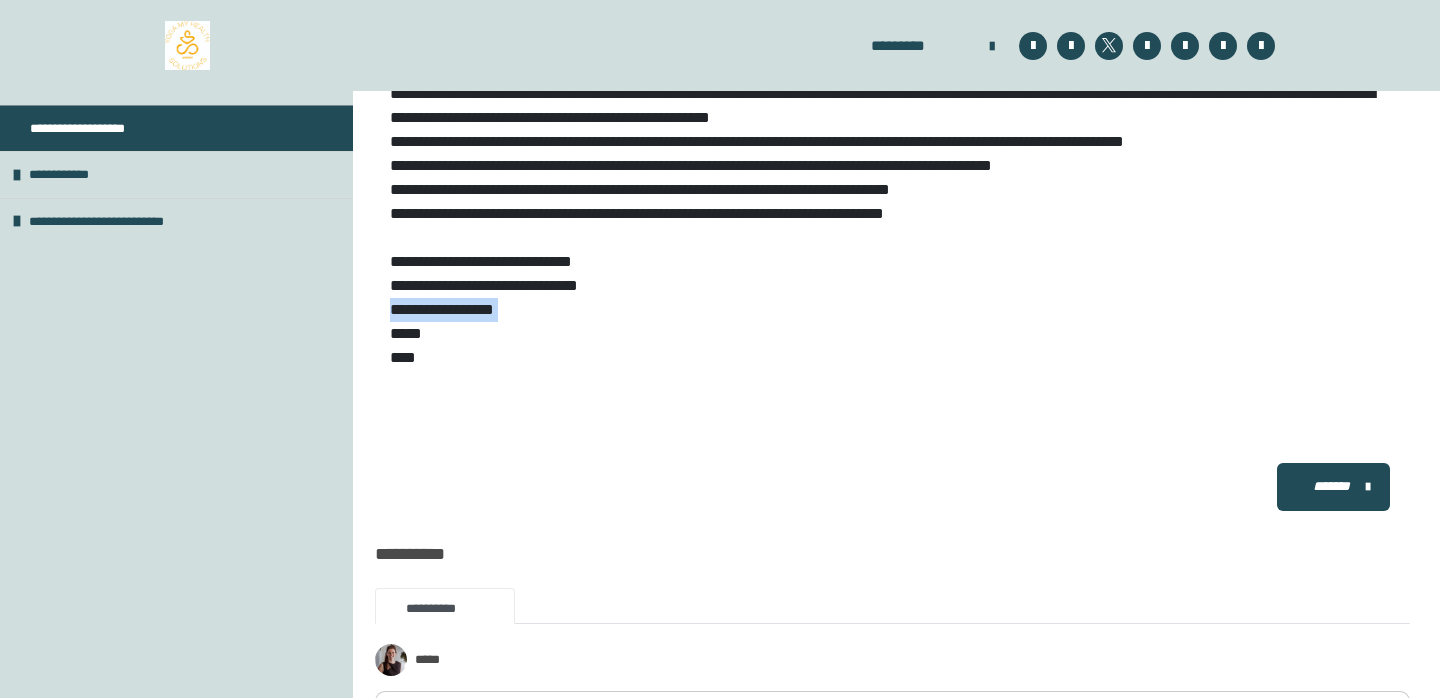 click on "**********" at bounding box center [892, 310] 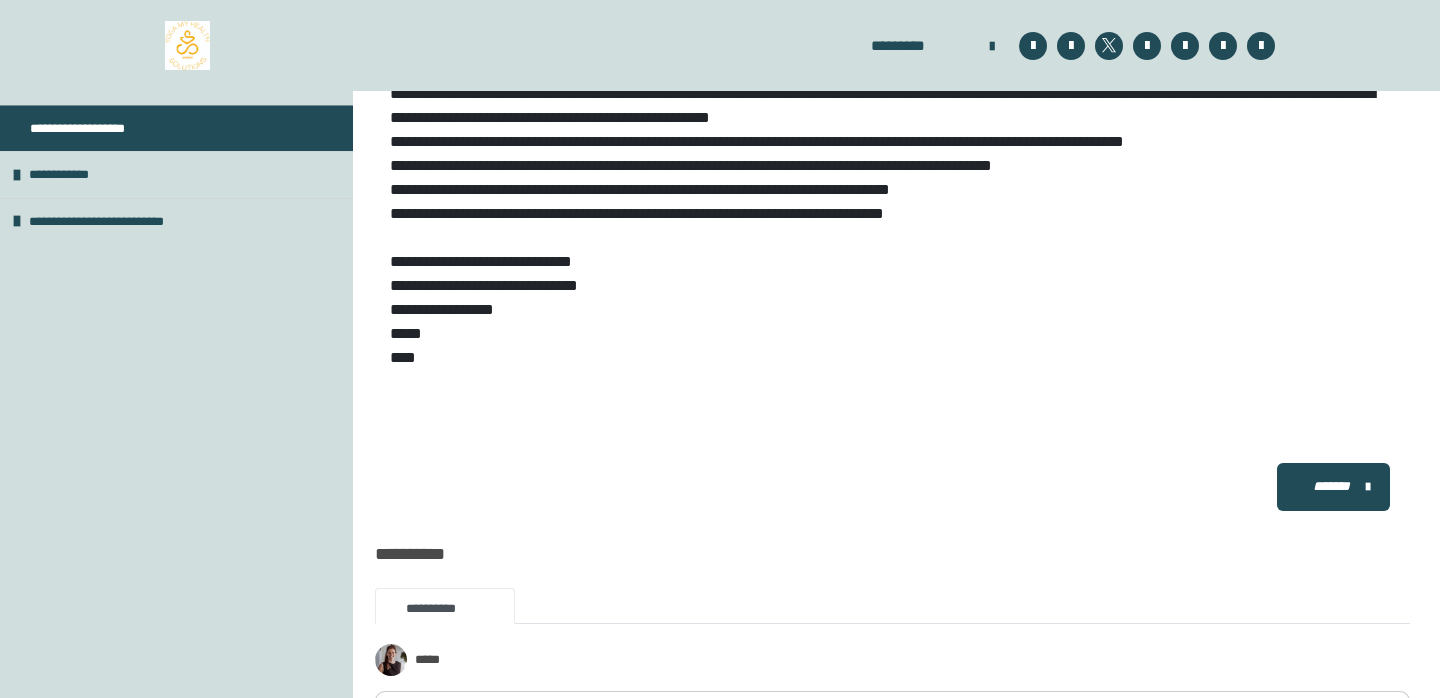 click on "**********" at bounding box center (892, 310) 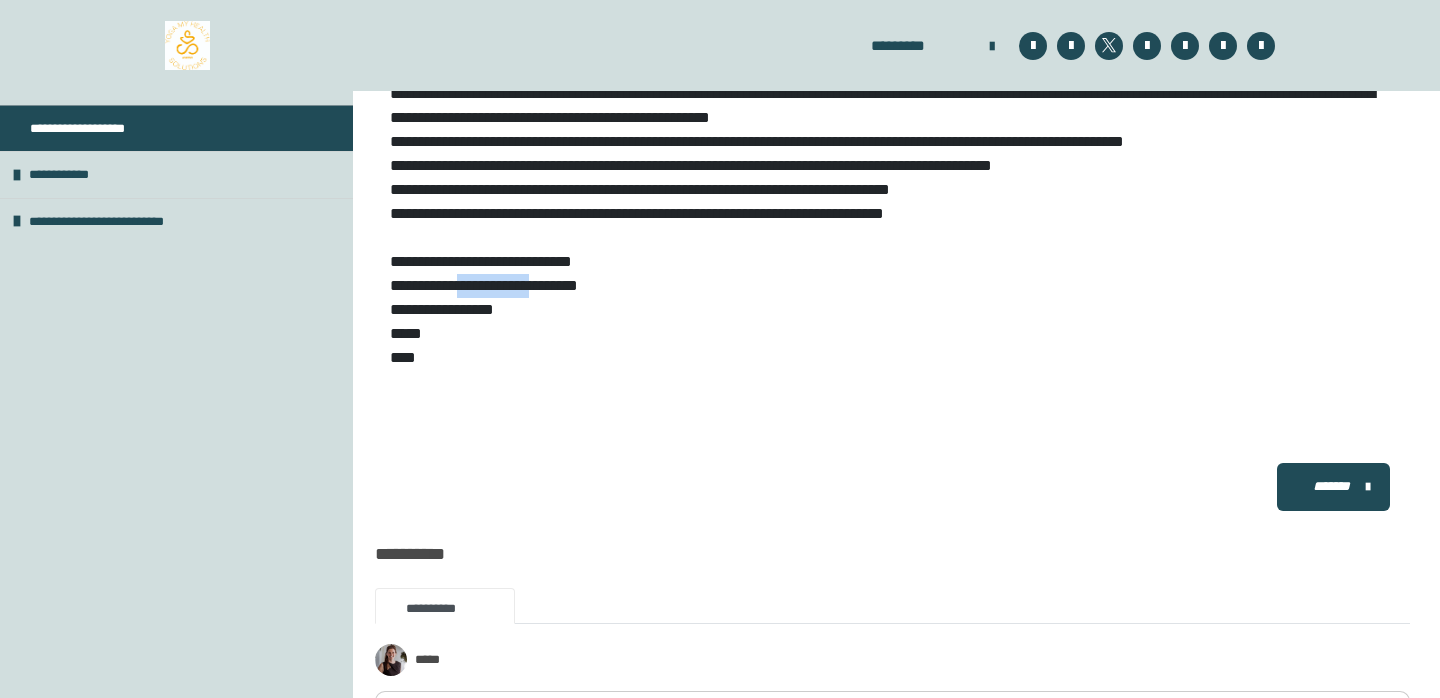 click on "**********" at bounding box center (892, 310) 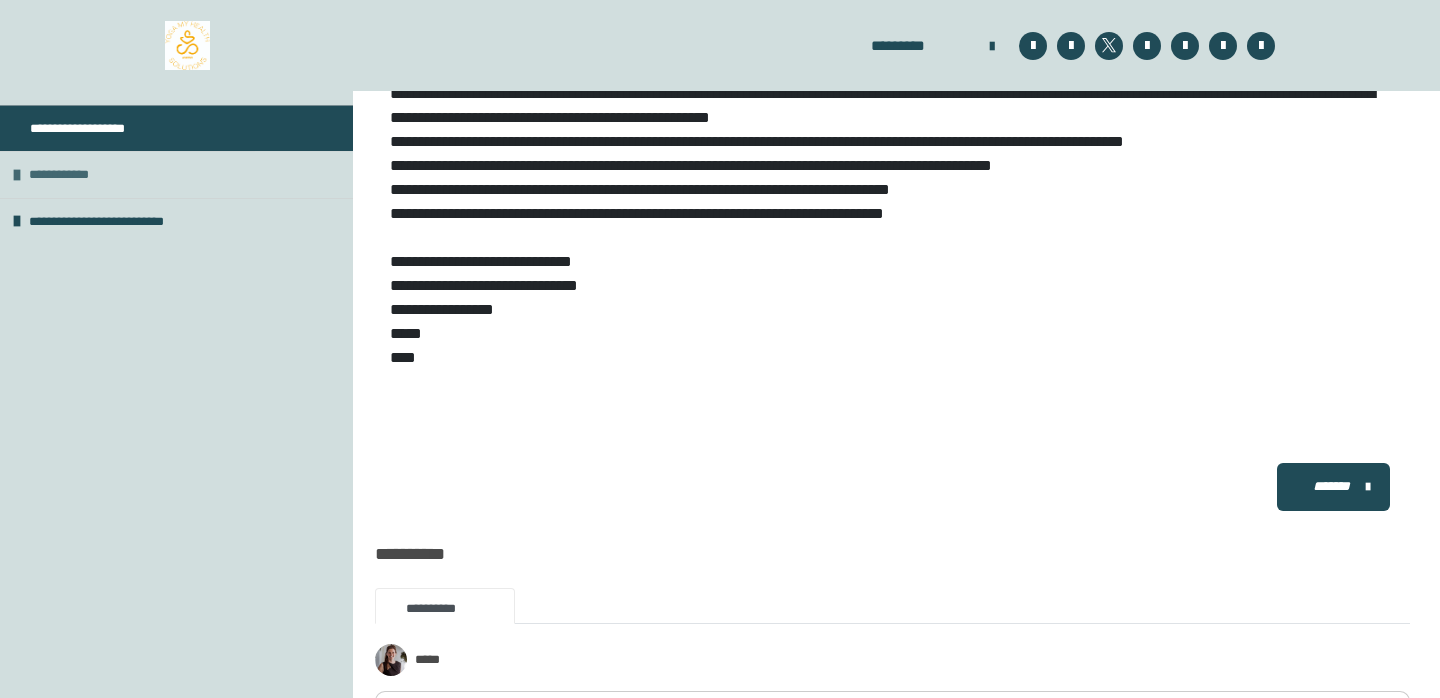 click on "**********" at bounding box center (176, 174) 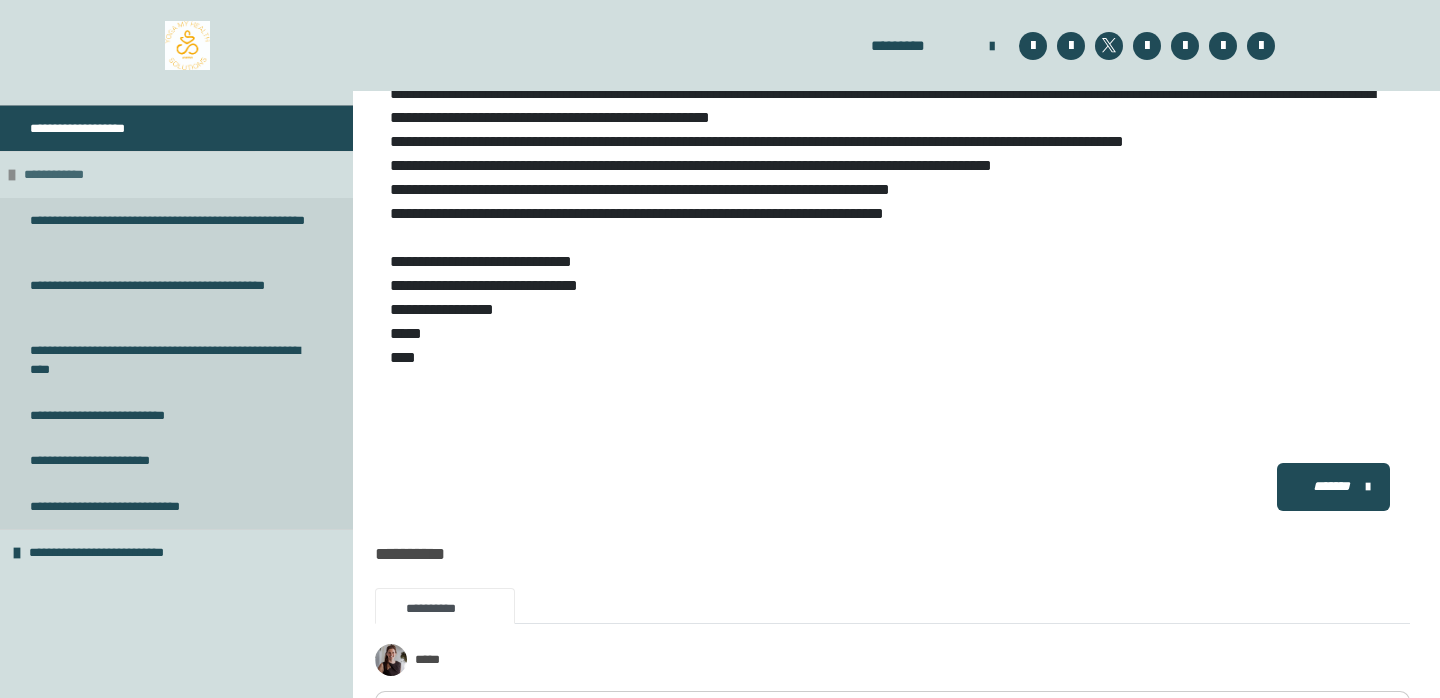 click at bounding box center (12, 175) 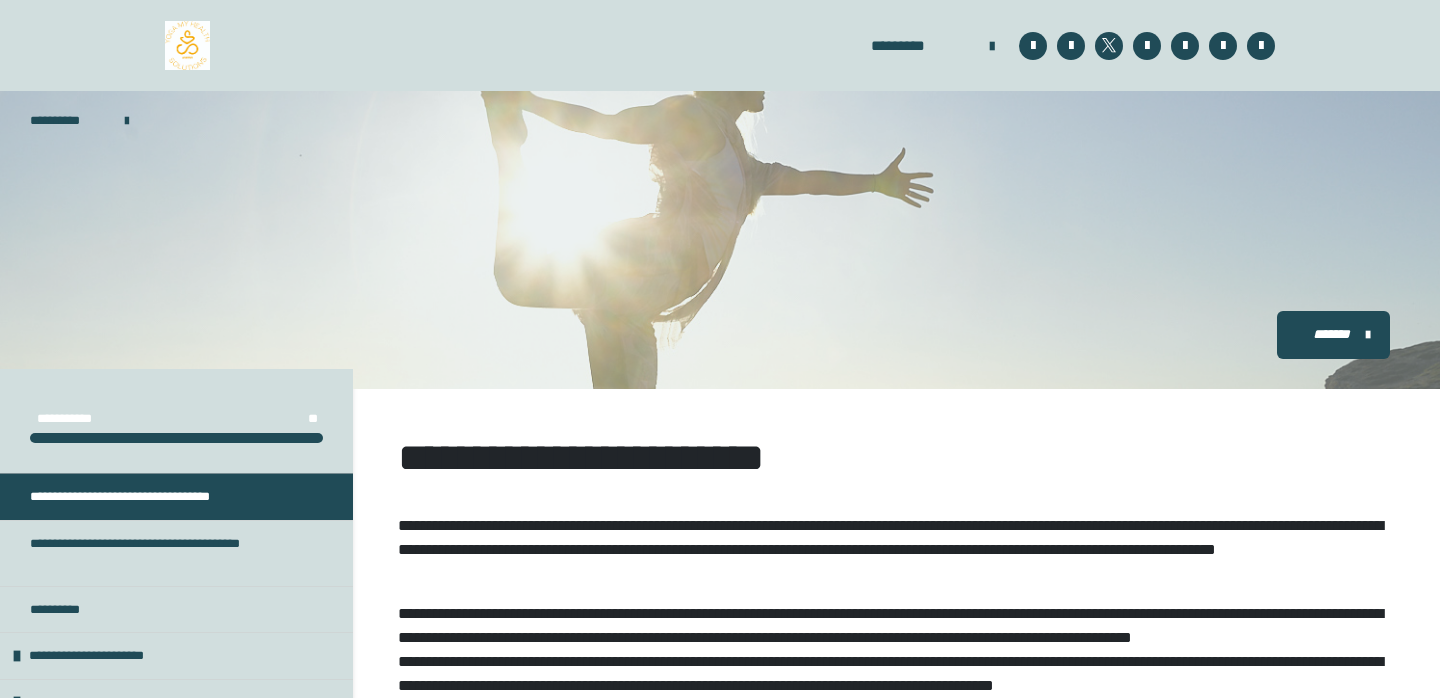 scroll, scrollTop: 0, scrollLeft: 0, axis: both 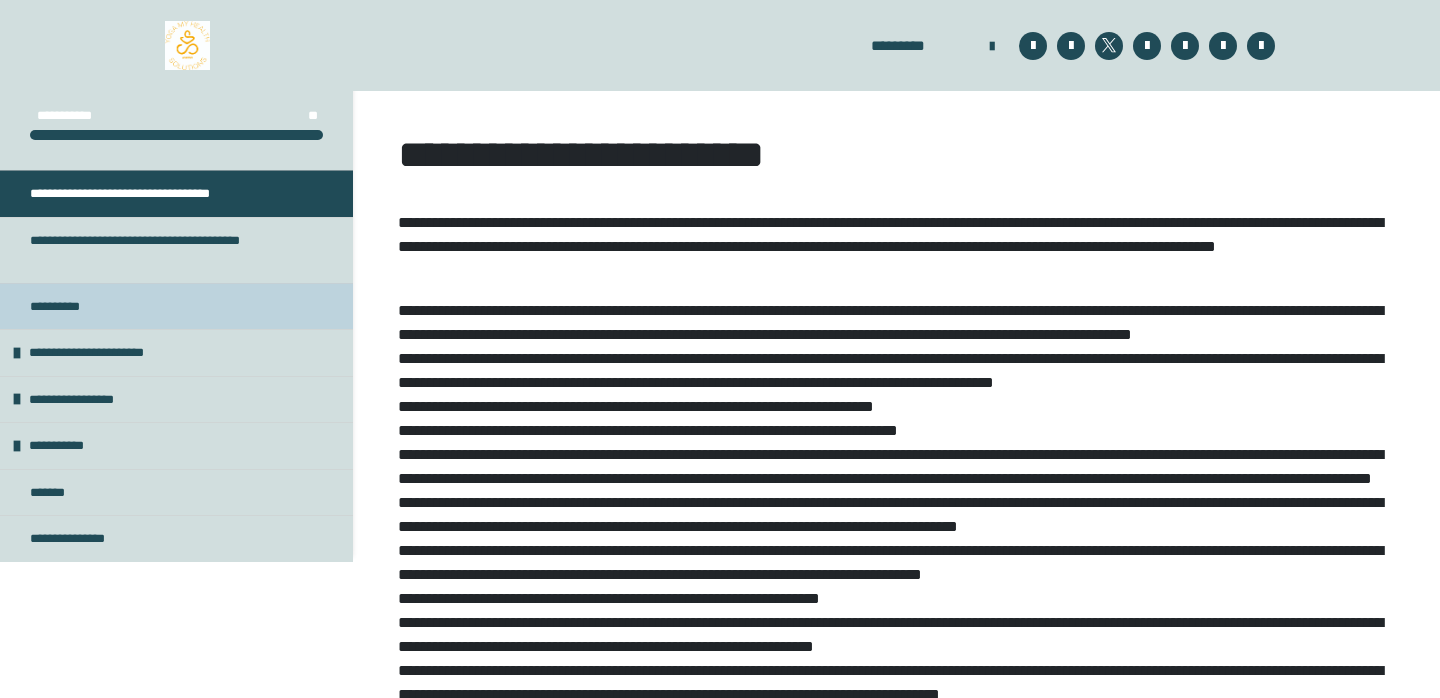 click on "**********" at bounding box center [176, 306] 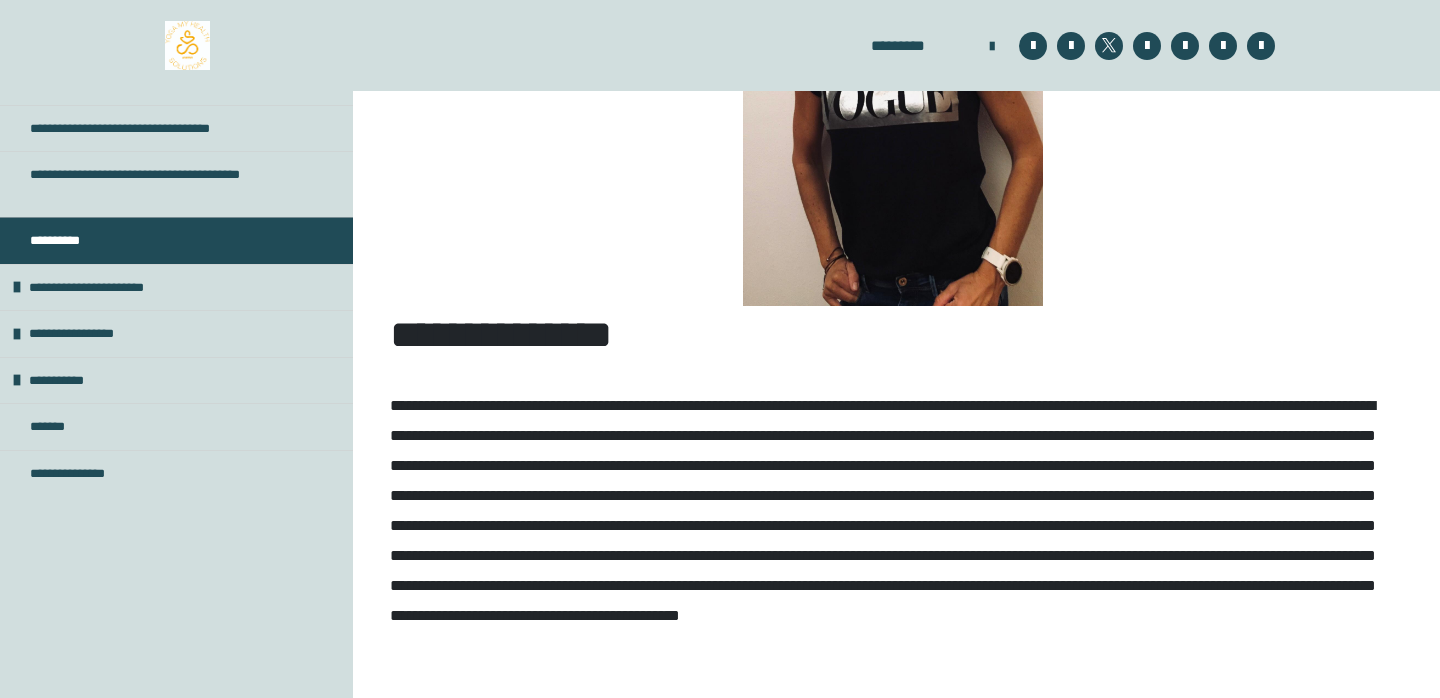 scroll, scrollTop: 544, scrollLeft: 0, axis: vertical 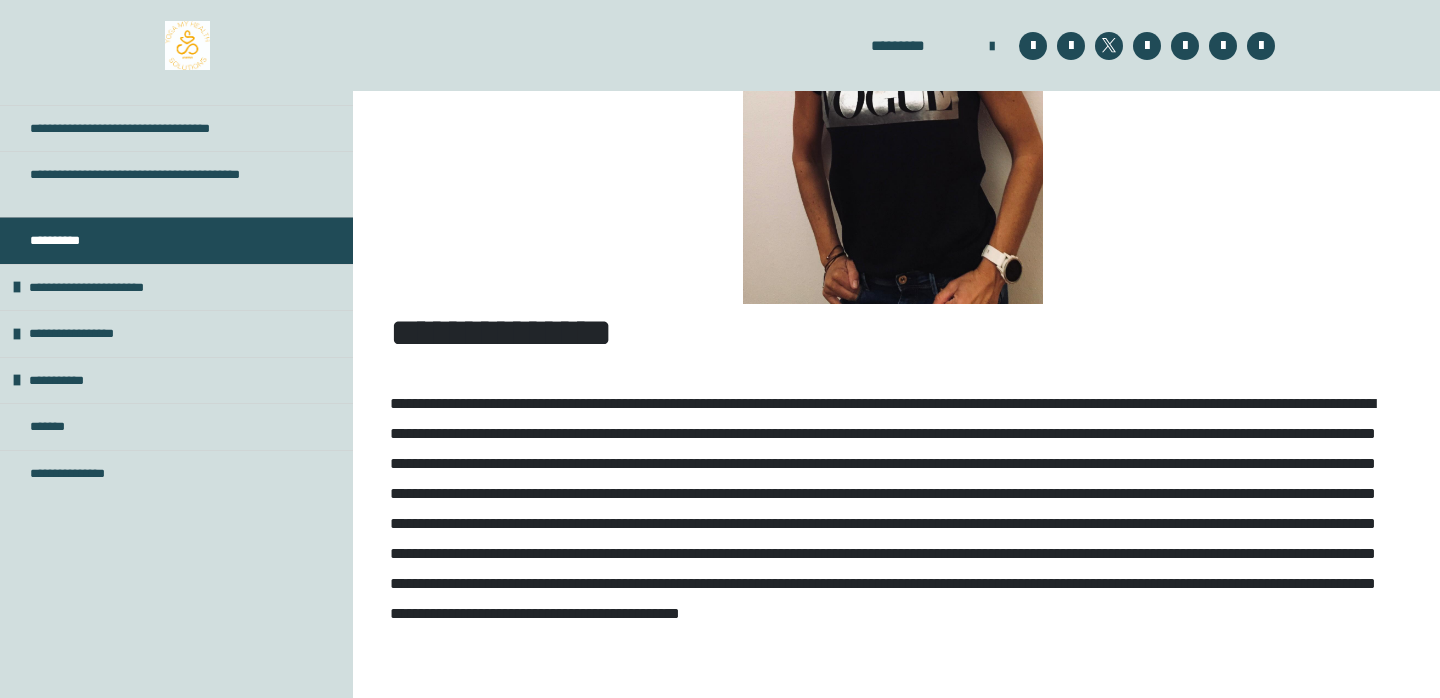 click at bounding box center (892, 554) 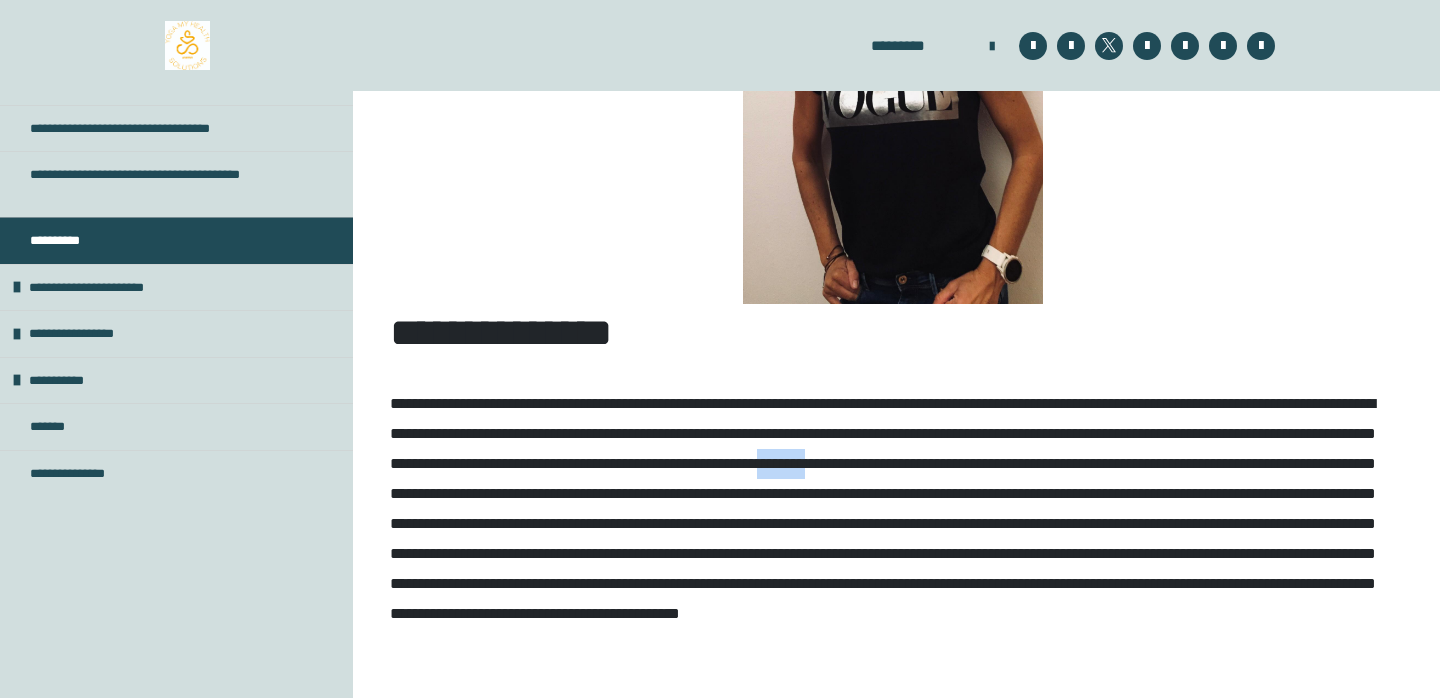 click at bounding box center [892, 554] 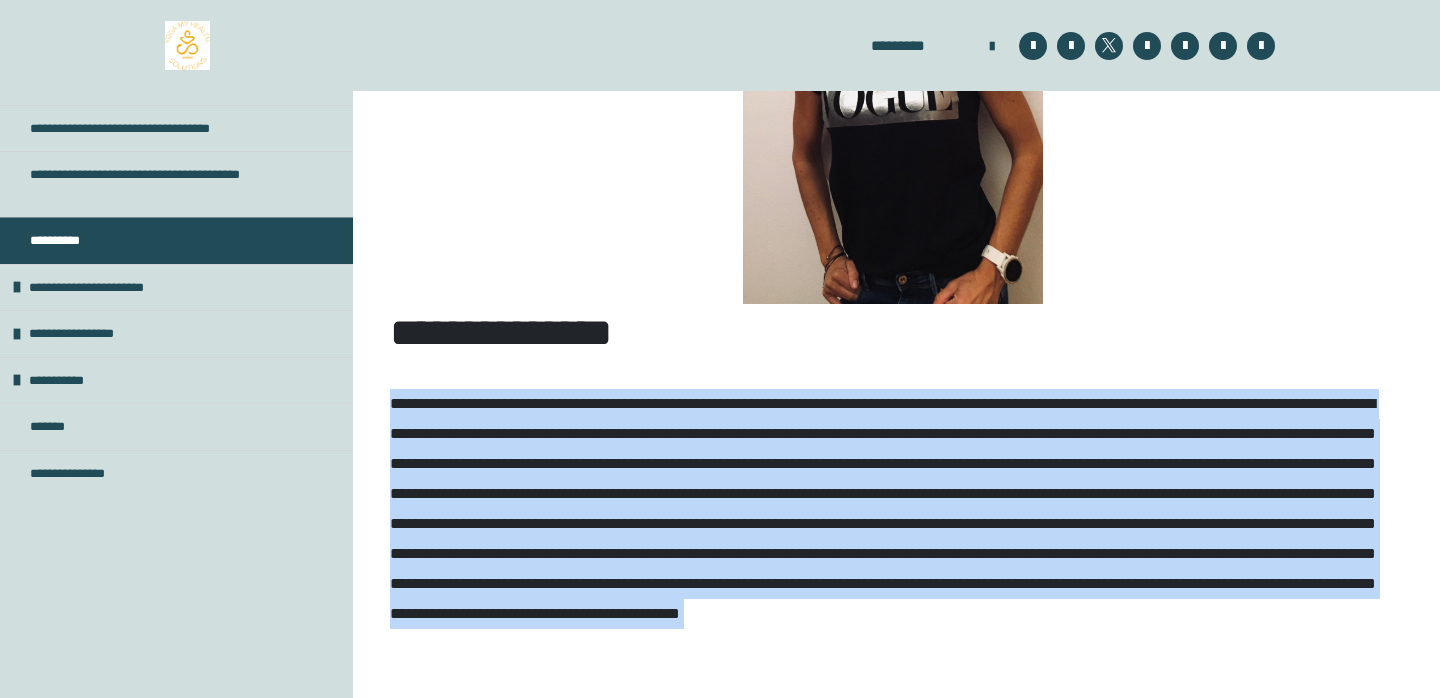 click at bounding box center [892, 554] 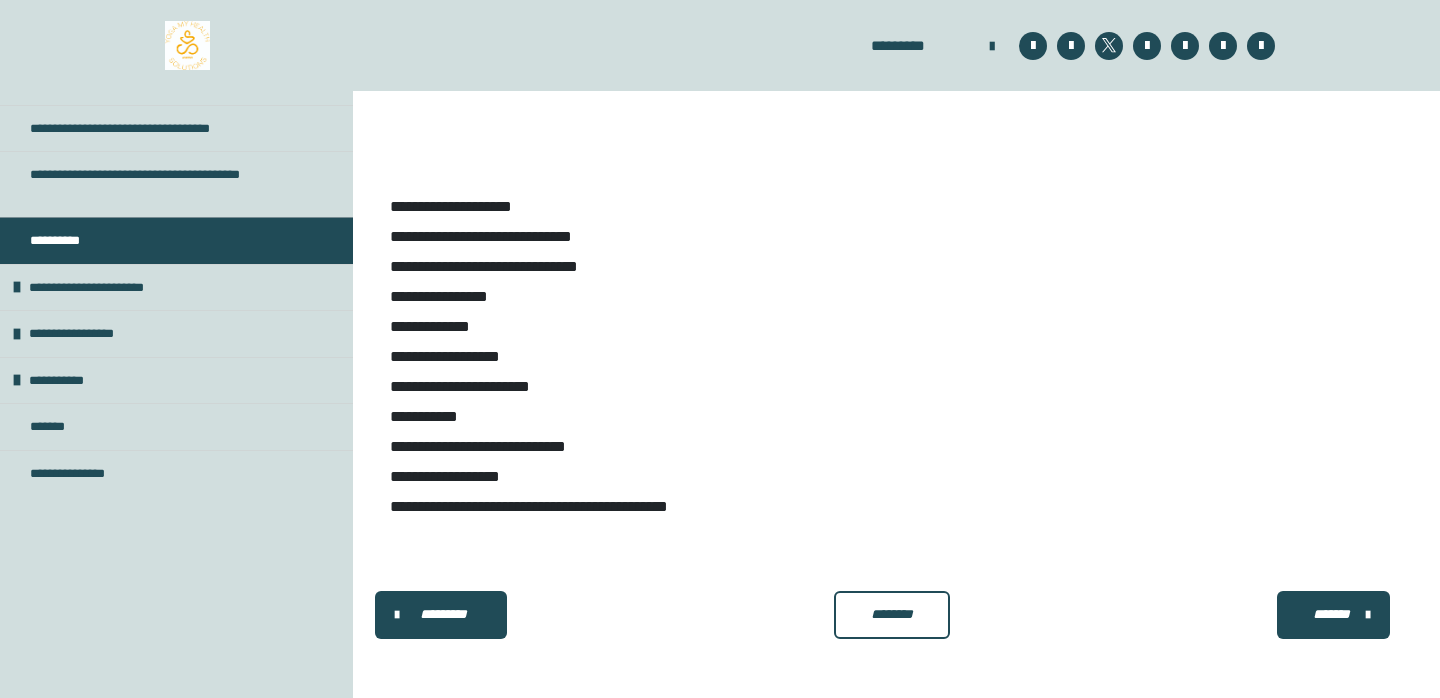 scroll, scrollTop: 1519, scrollLeft: 0, axis: vertical 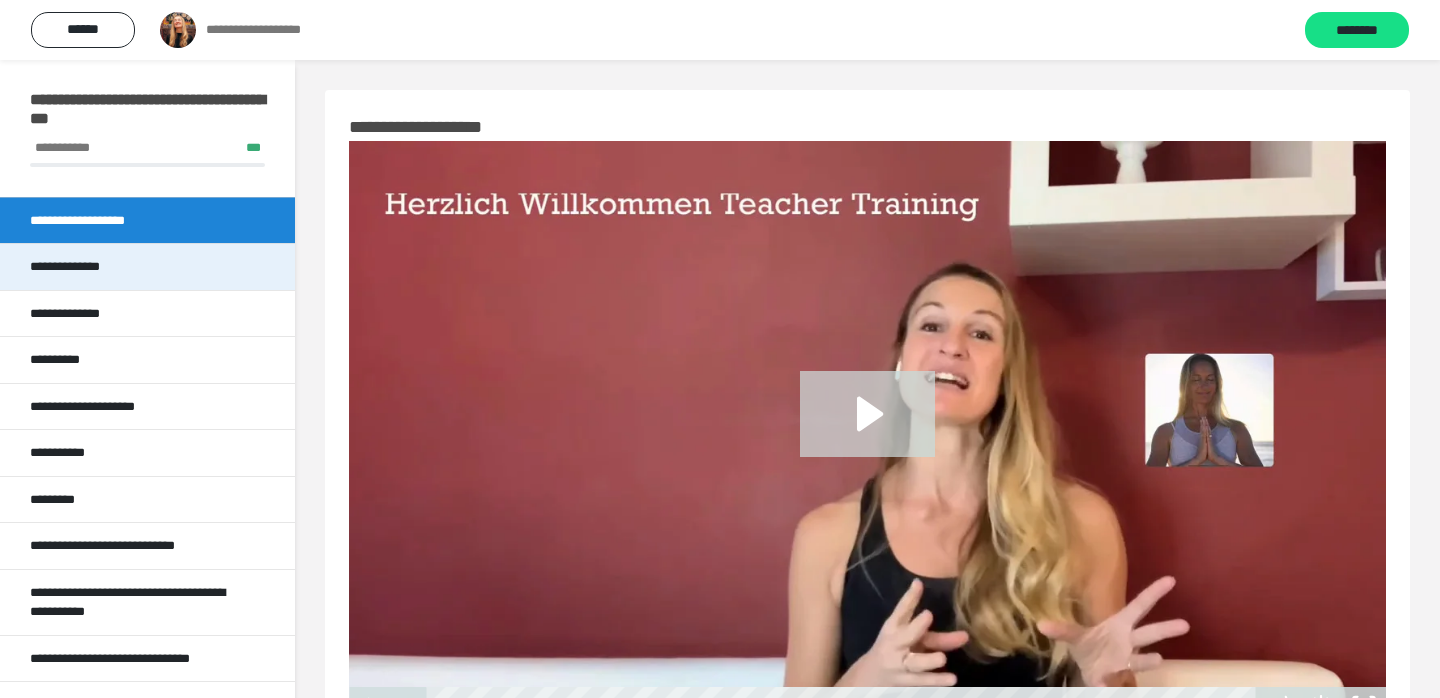 click on "**********" at bounding box center (147, 266) 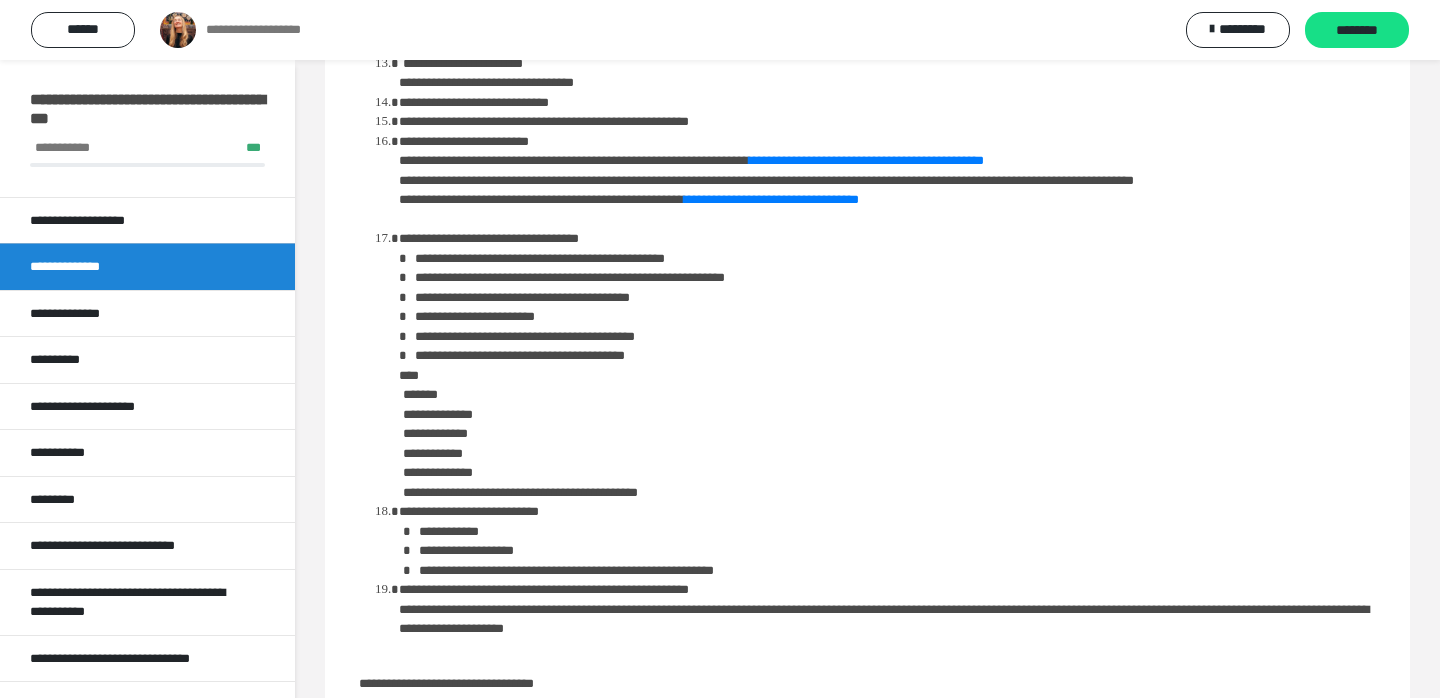 scroll, scrollTop: 1419, scrollLeft: 0, axis: vertical 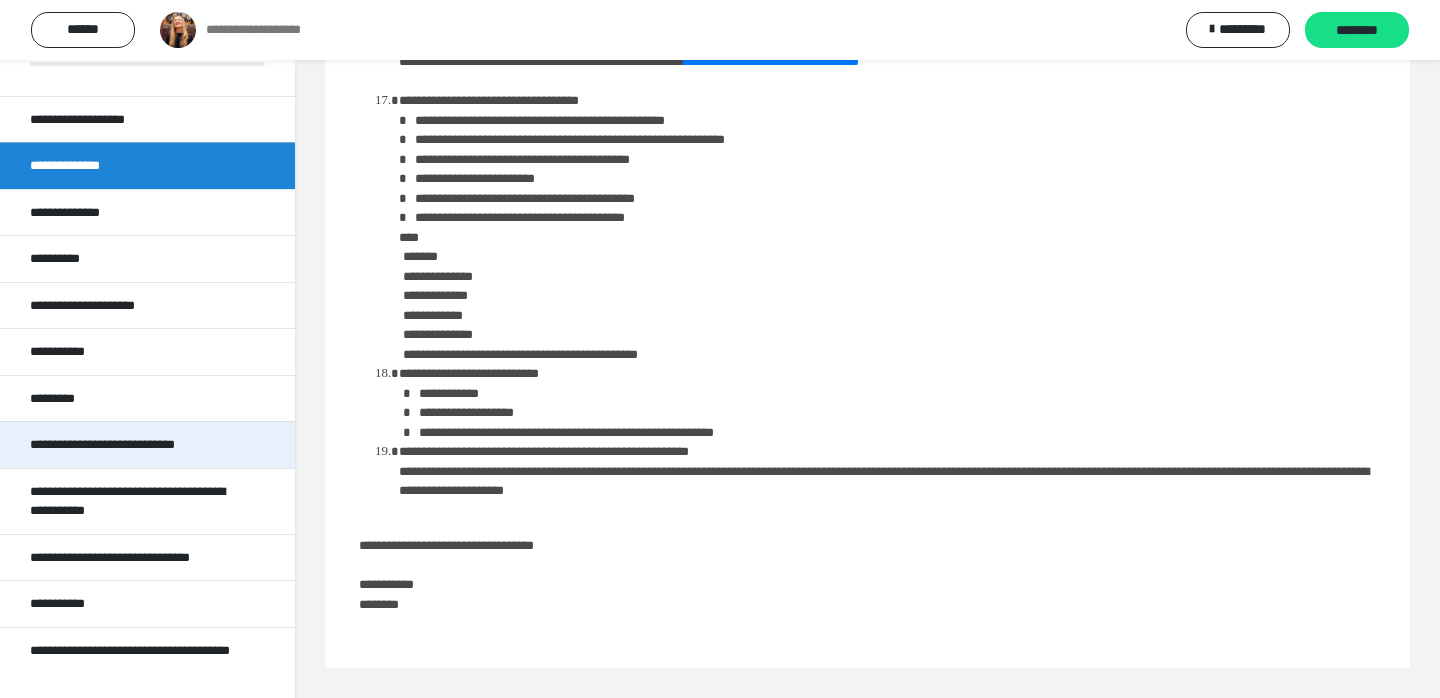 click on "**********" at bounding box center (131, 445) 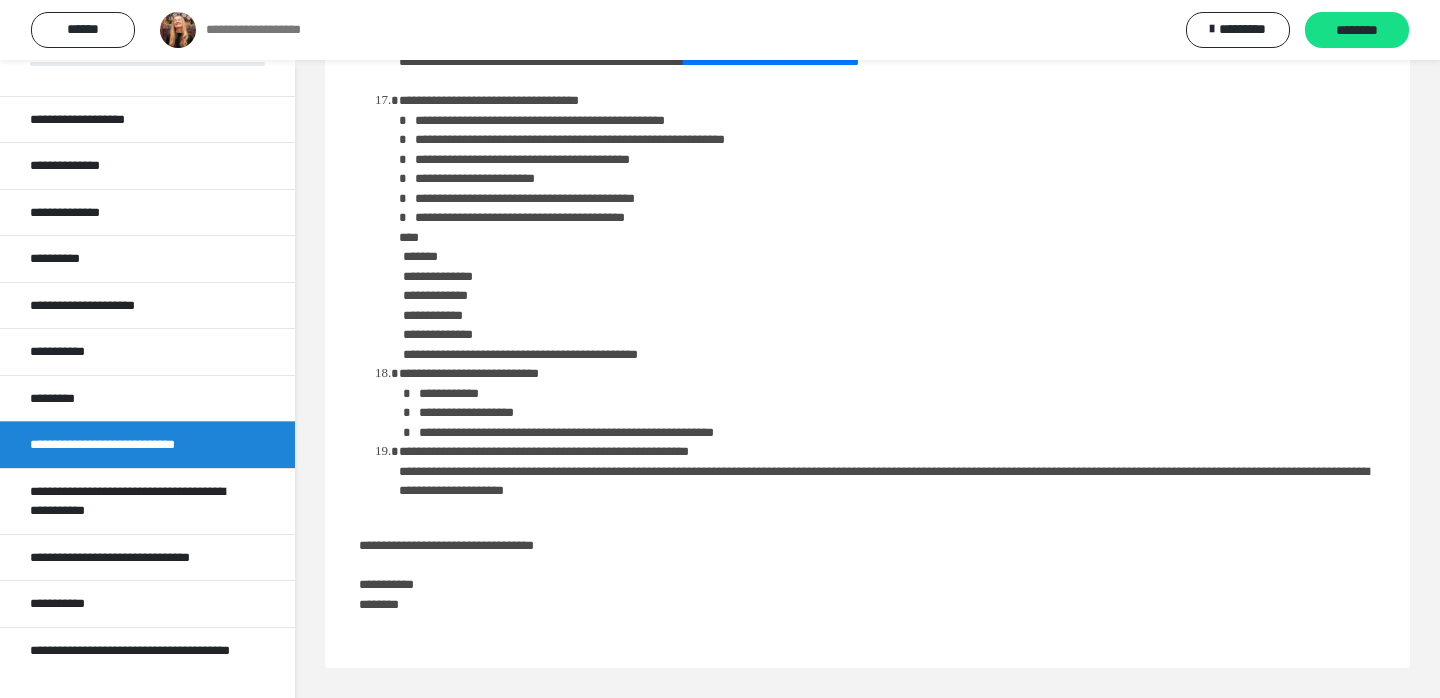 scroll, scrollTop: 61, scrollLeft: 0, axis: vertical 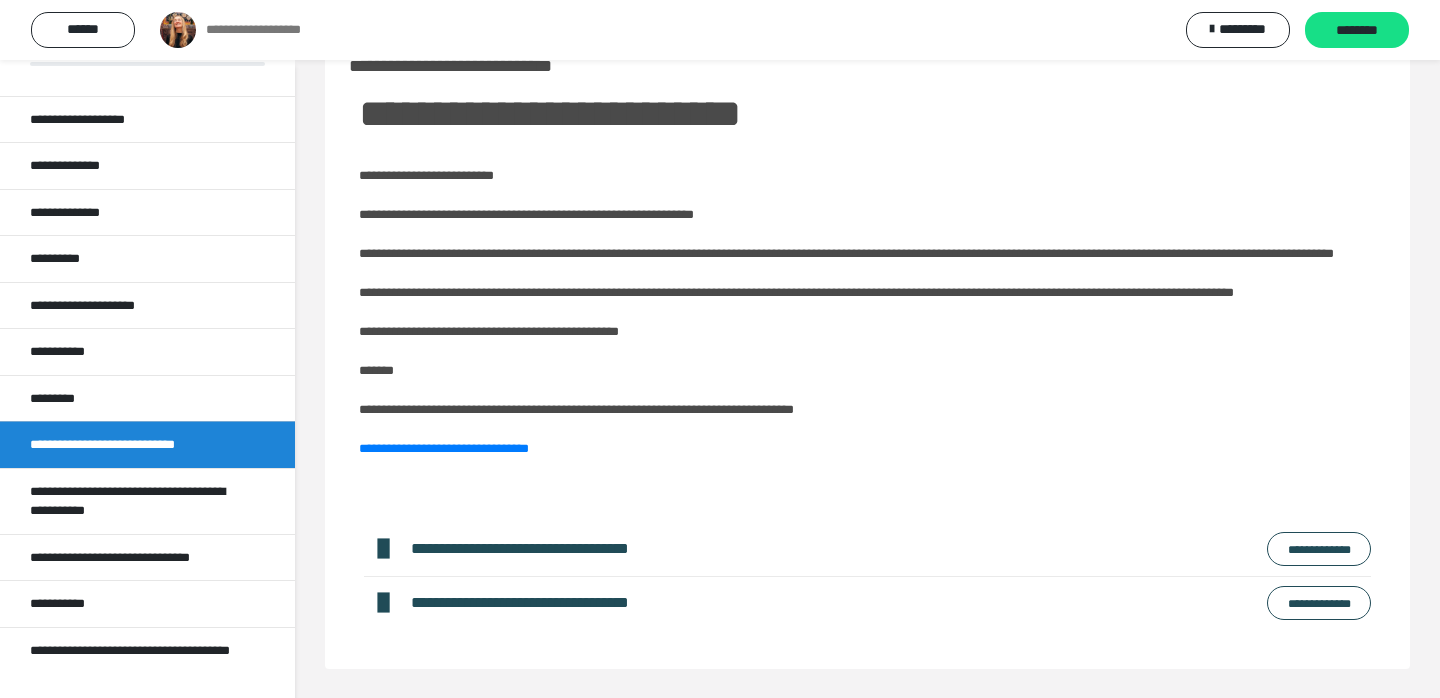 click on "**********" at bounding box center [1319, 549] 